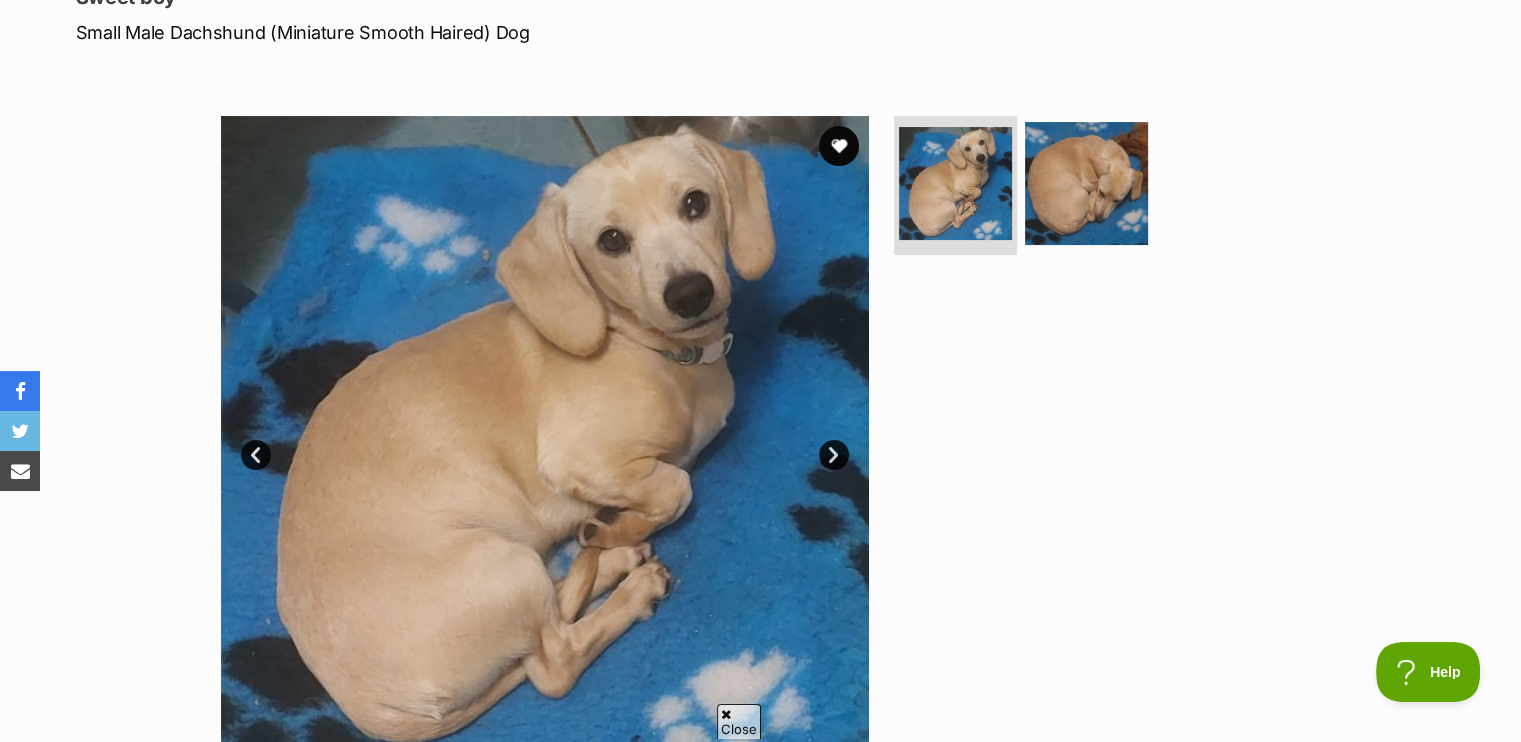 scroll, scrollTop: 0, scrollLeft: 0, axis: both 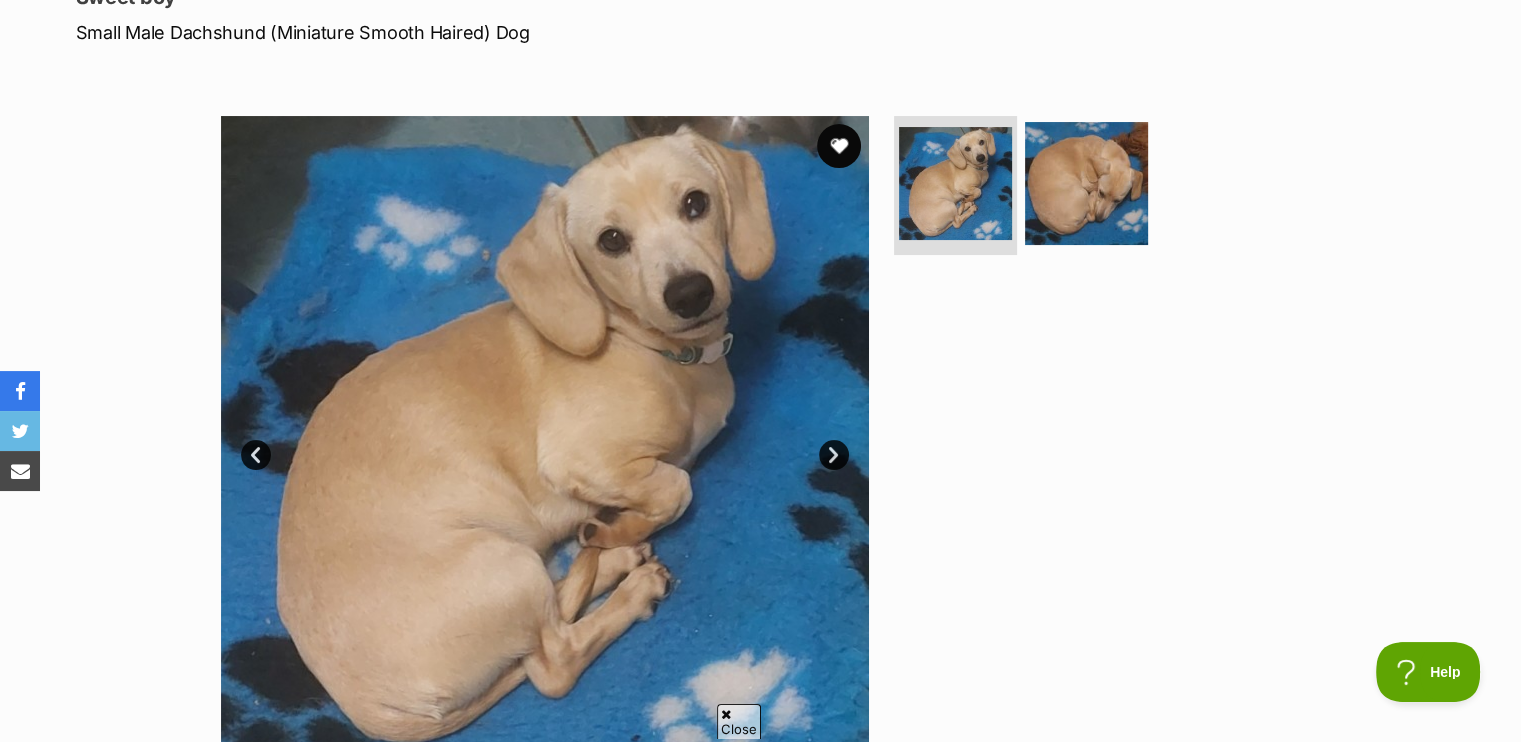 click at bounding box center [839, 146] 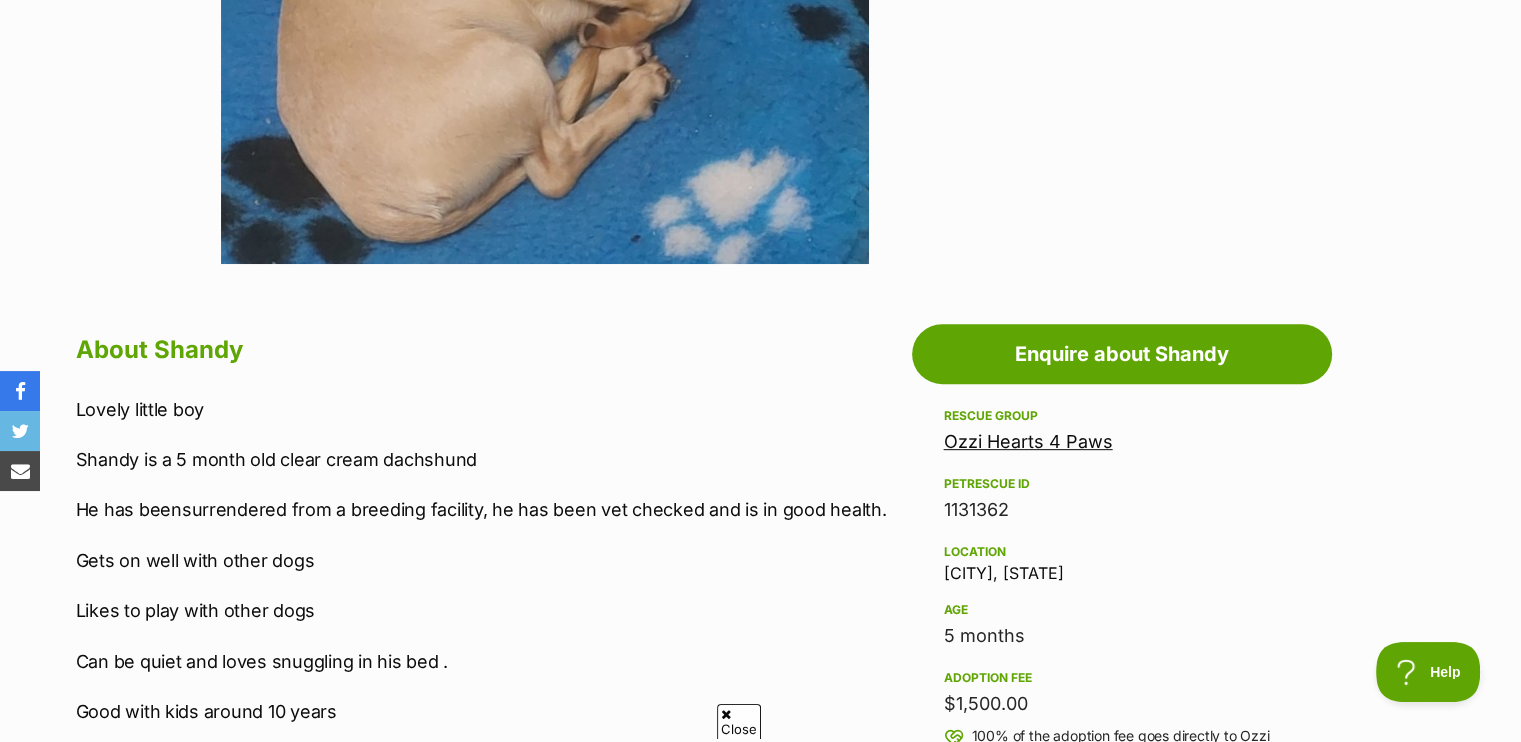 scroll, scrollTop: 1100, scrollLeft: 0, axis: vertical 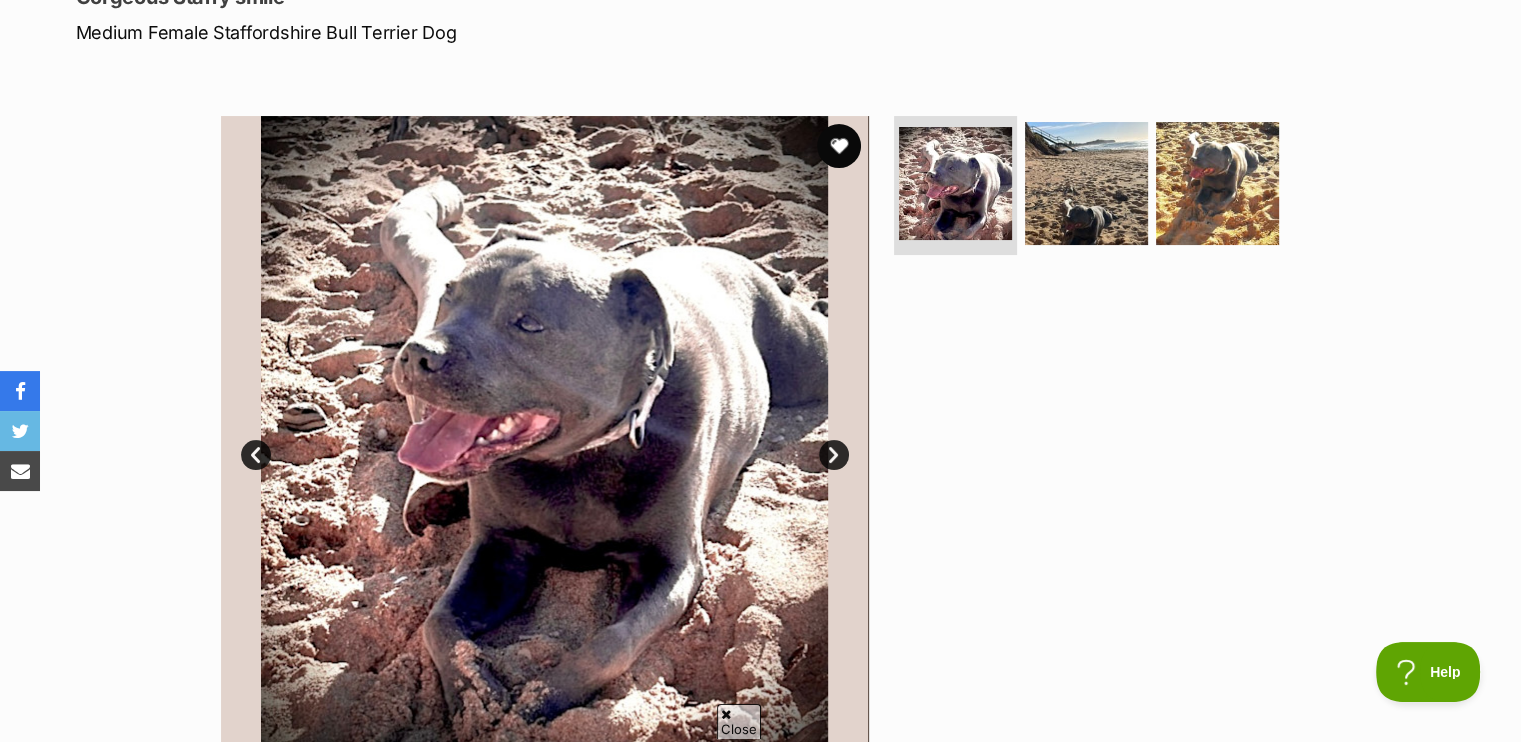 click at bounding box center (839, 146) 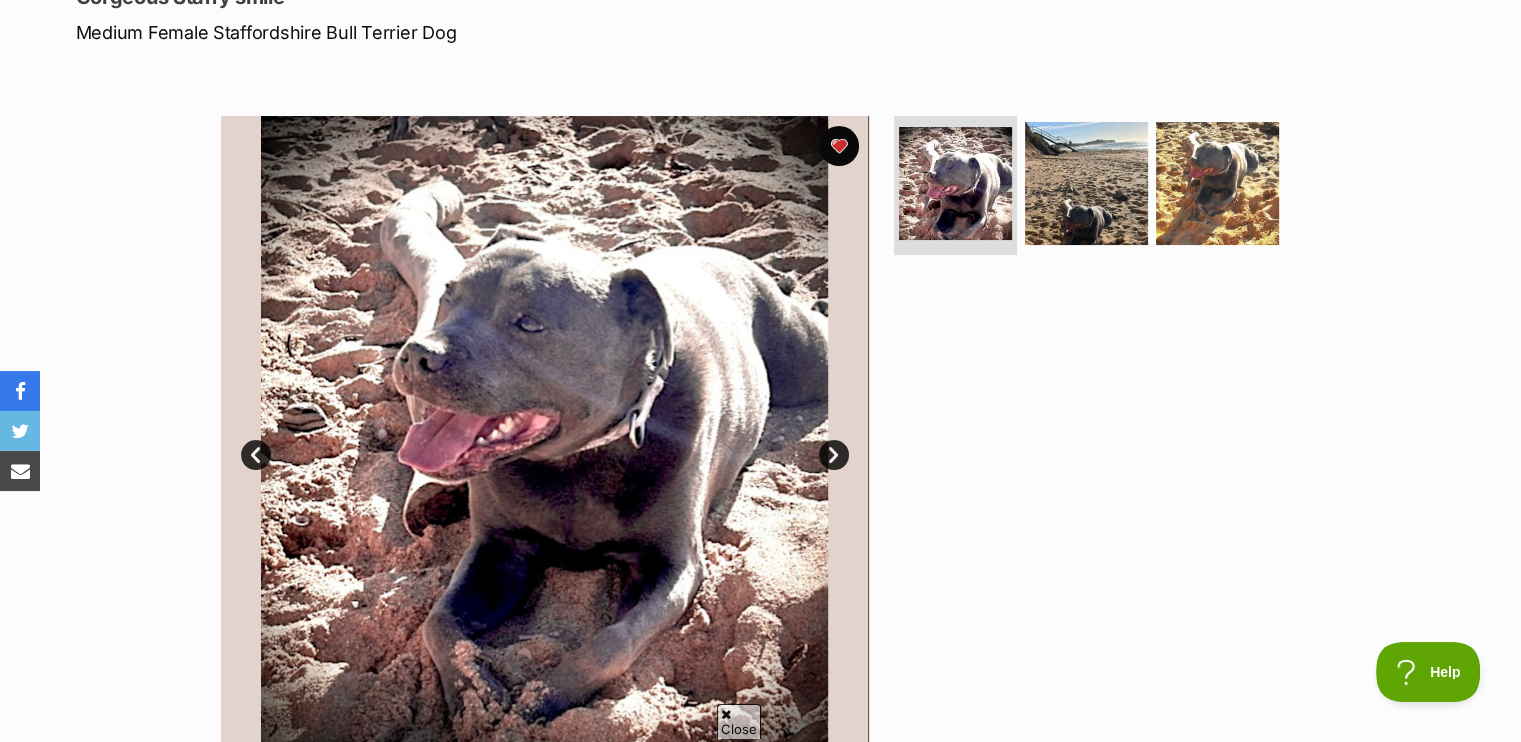 click on "Next" at bounding box center [834, 455] 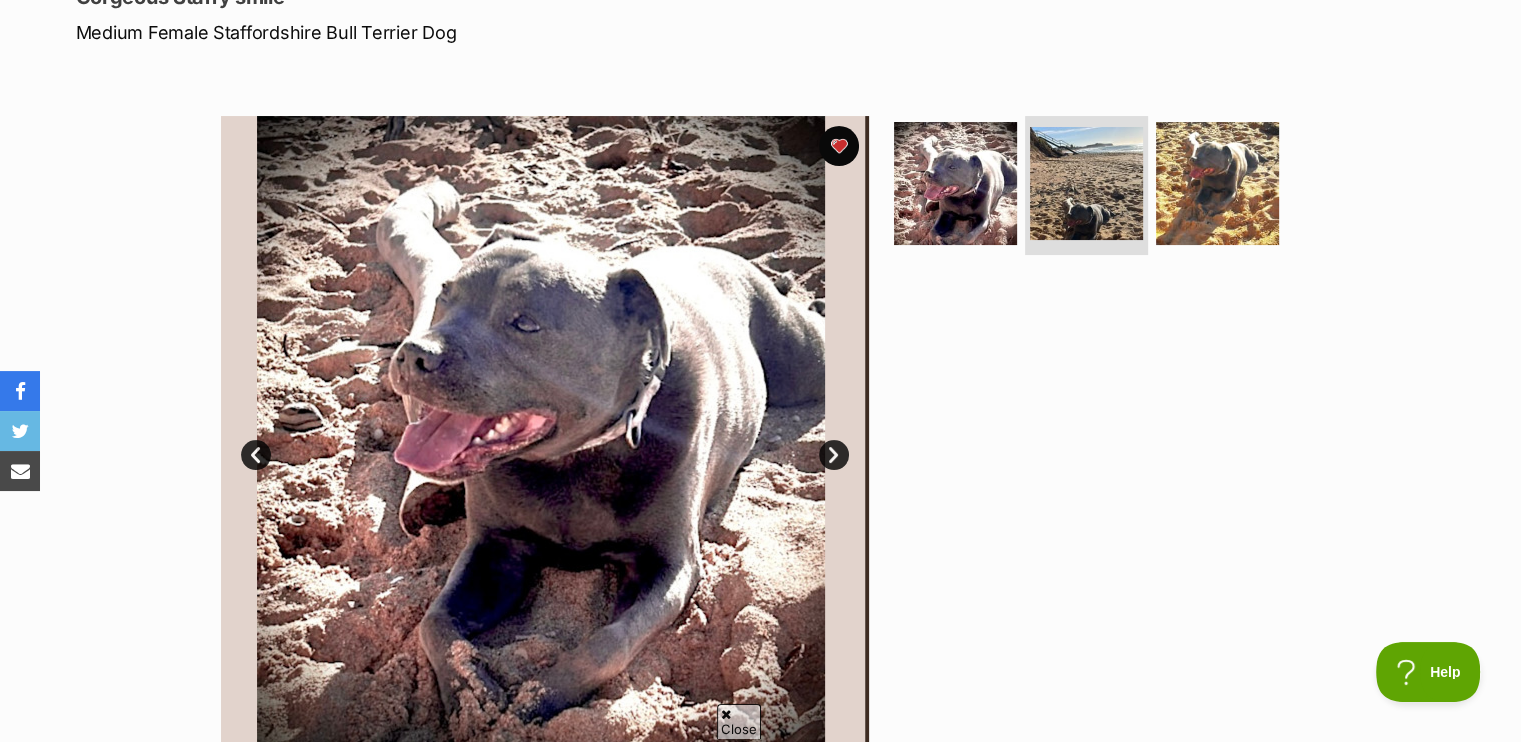 click on "Next" at bounding box center (834, 455) 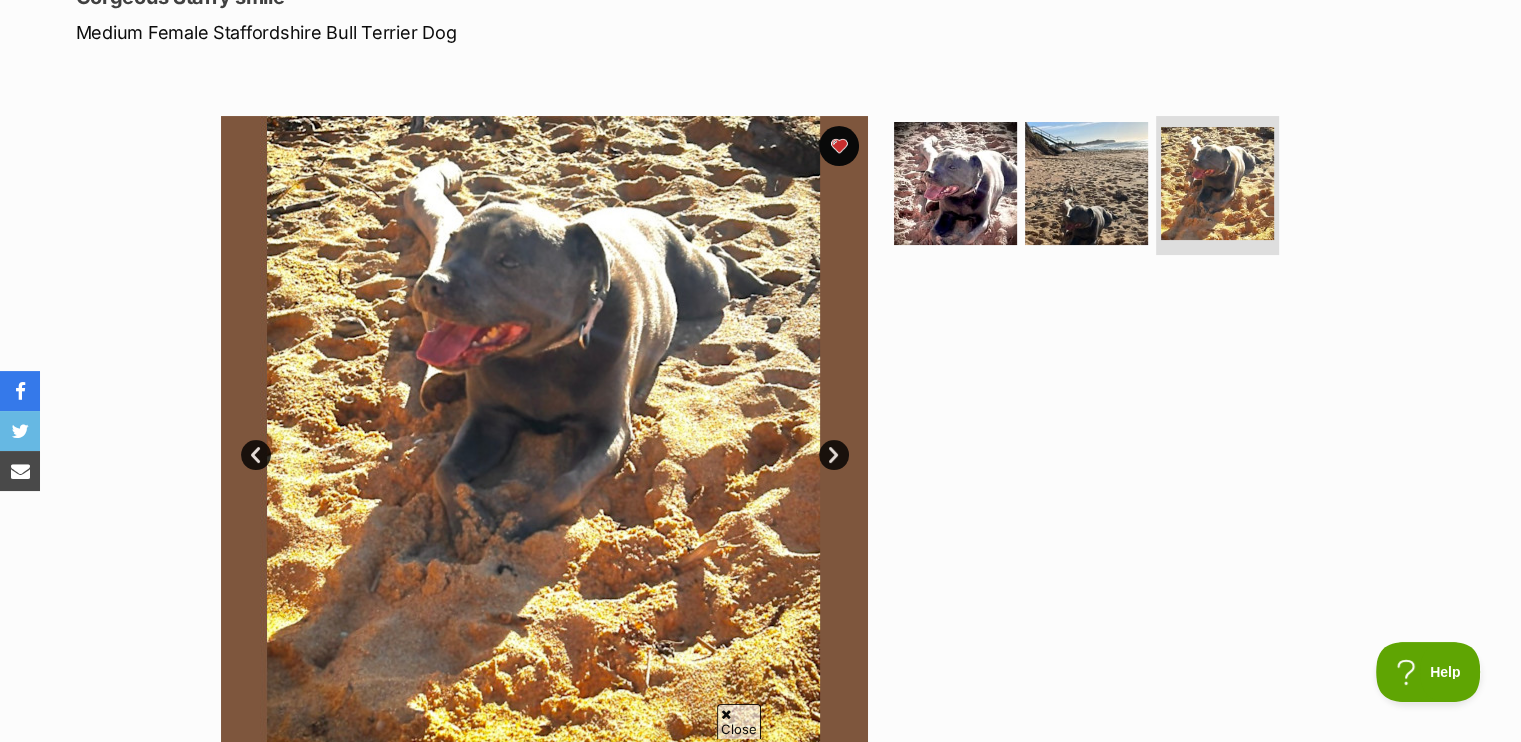 click on "Next" at bounding box center (834, 455) 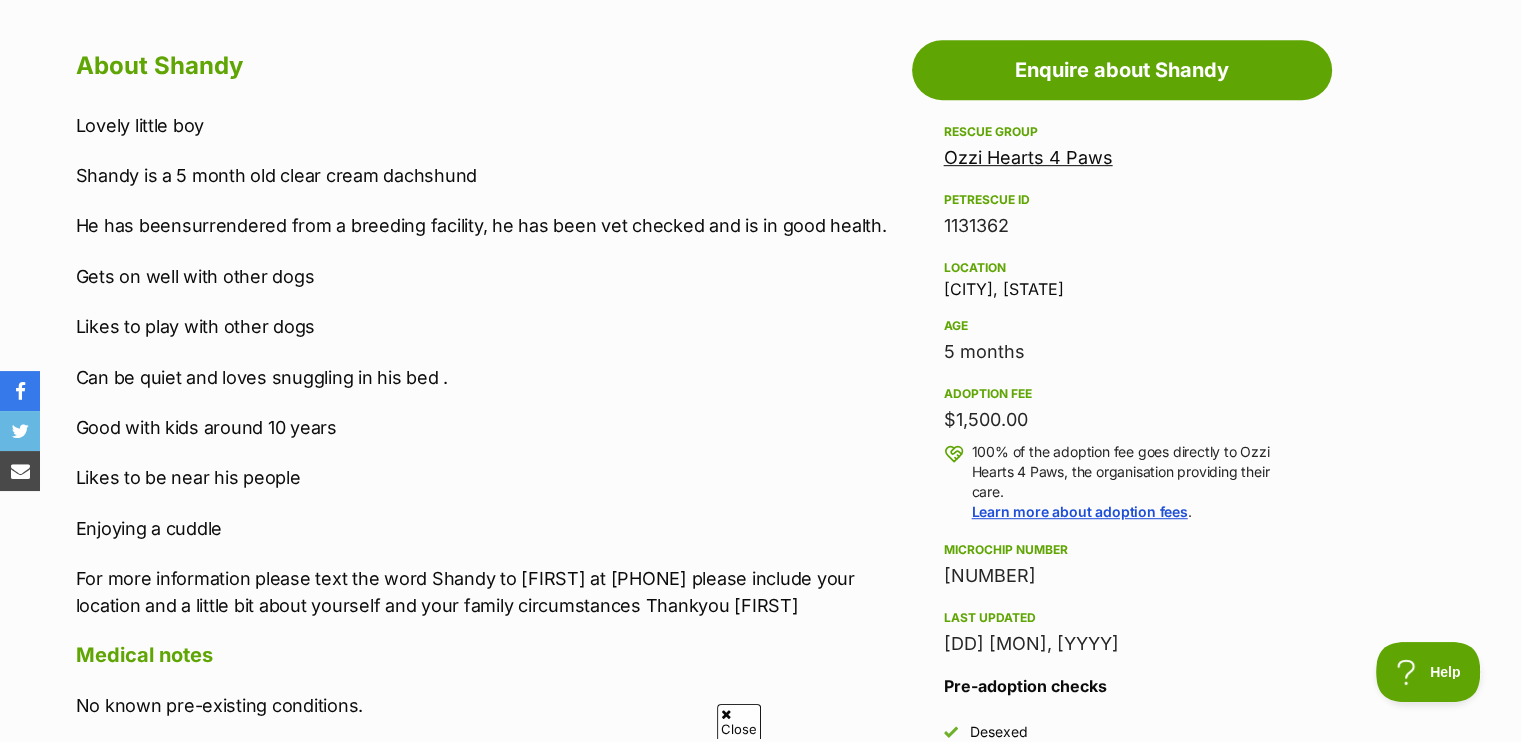 scroll, scrollTop: 1100, scrollLeft: 0, axis: vertical 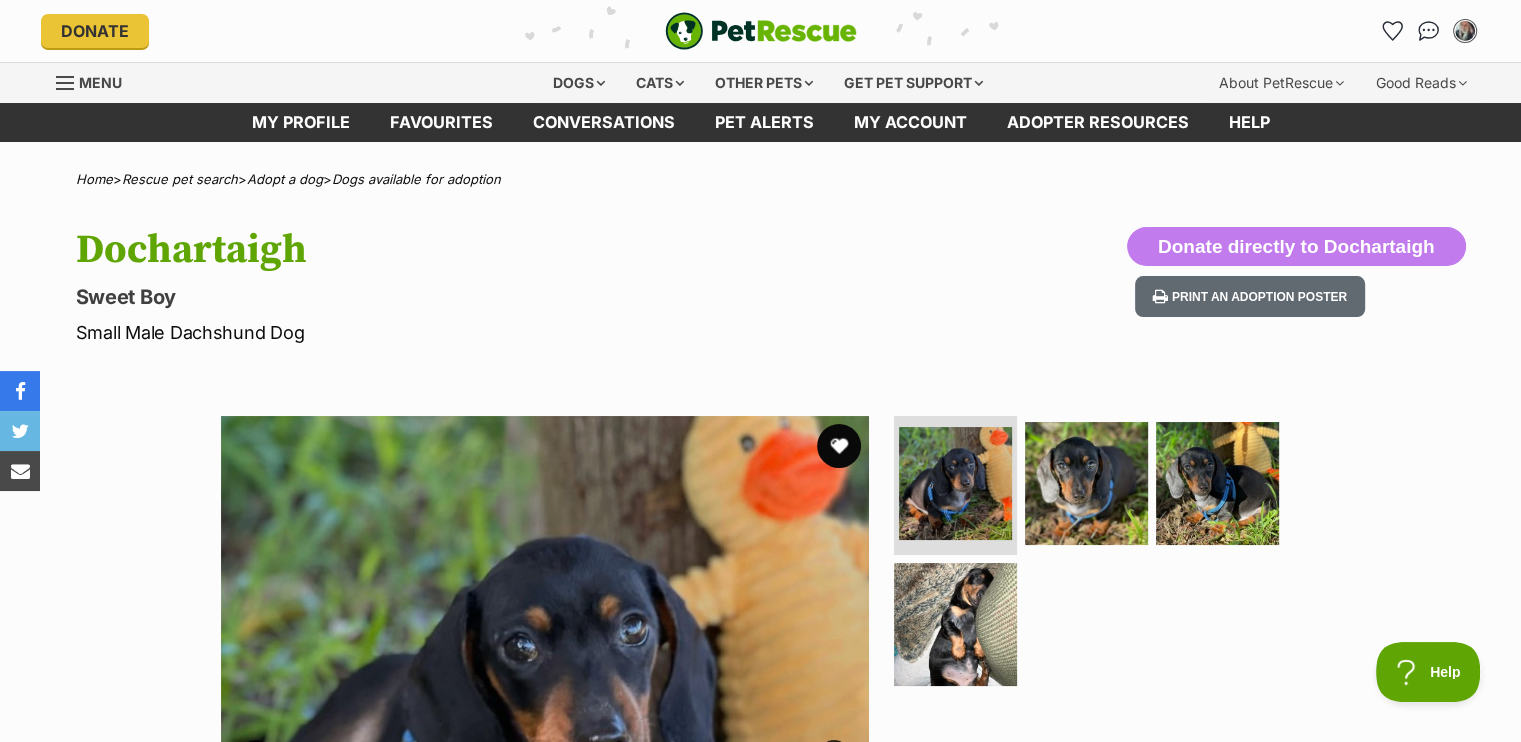 click at bounding box center [839, 446] 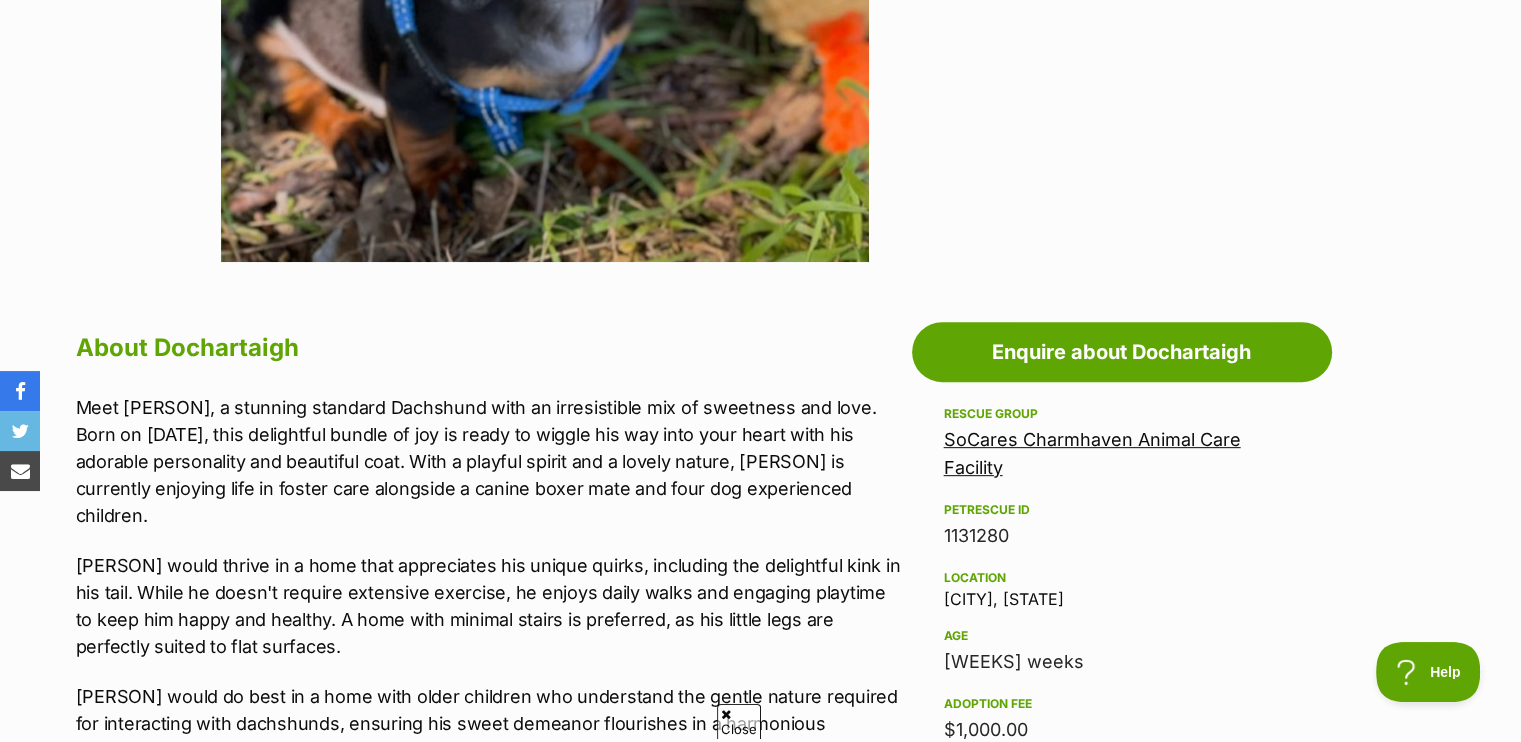 scroll, scrollTop: 500, scrollLeft: 0, axis: vertical 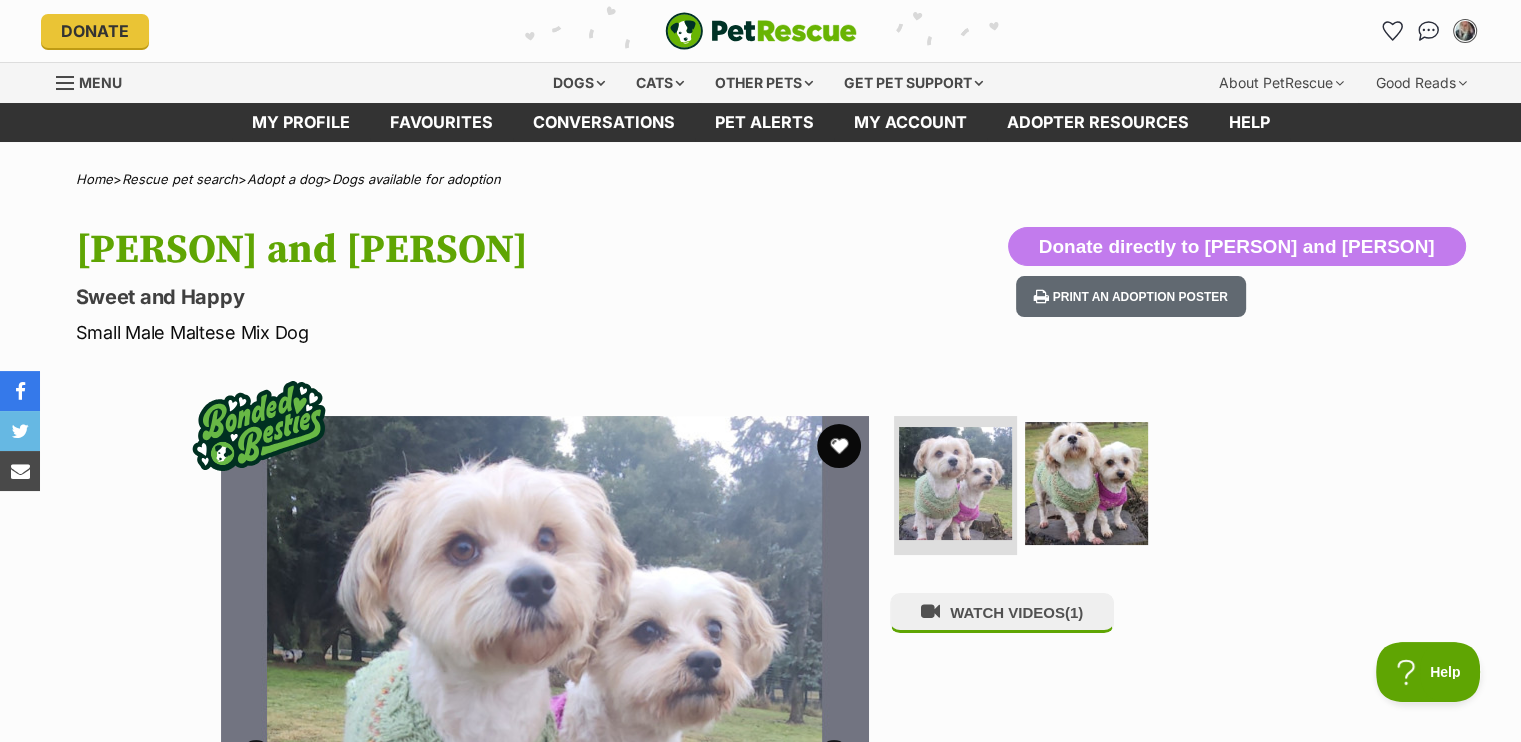 click at bounding box center (839, 446) 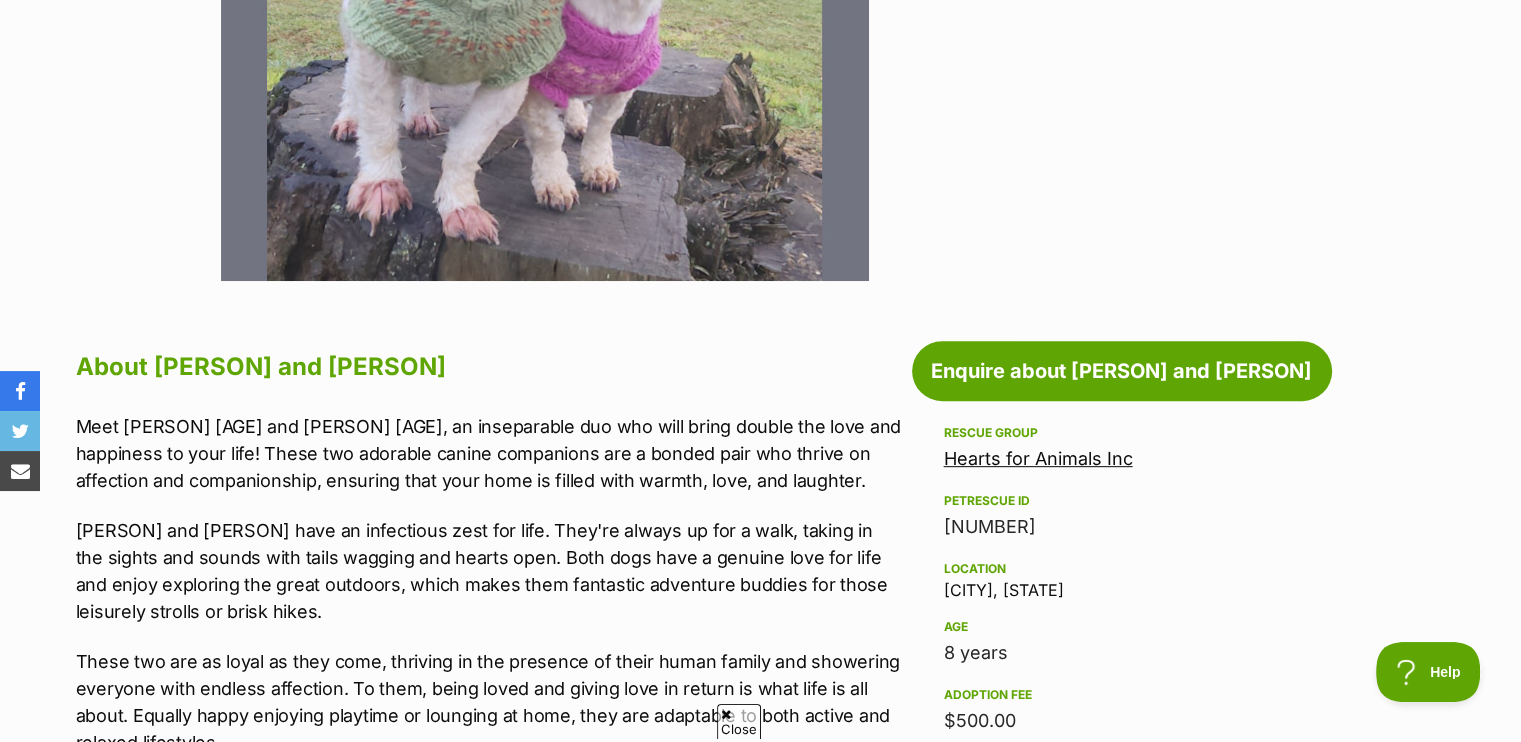 scroll, scrollTop: 1000, scrollLeft: 0, axis: vertical 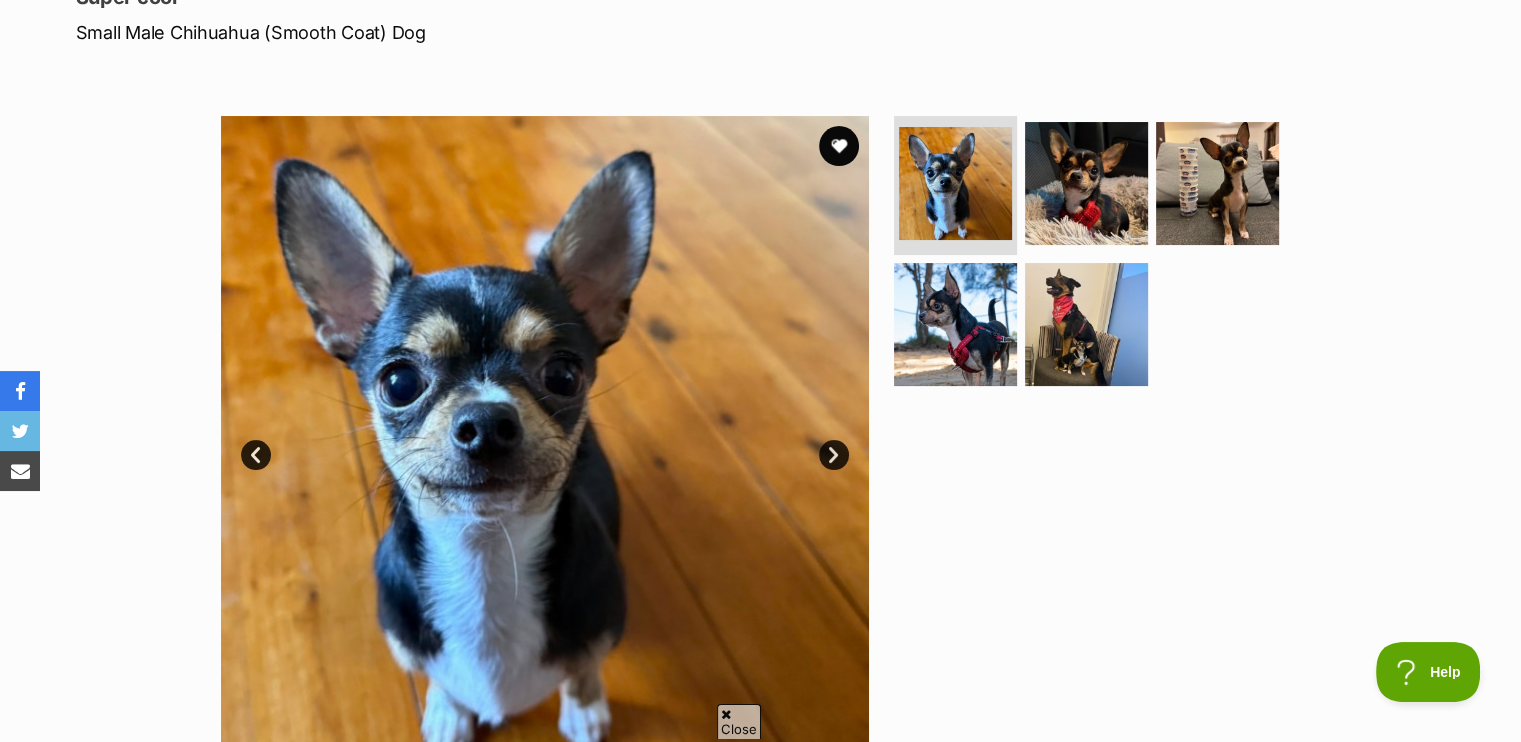 click on "Next" at bounding box center [834, 455] 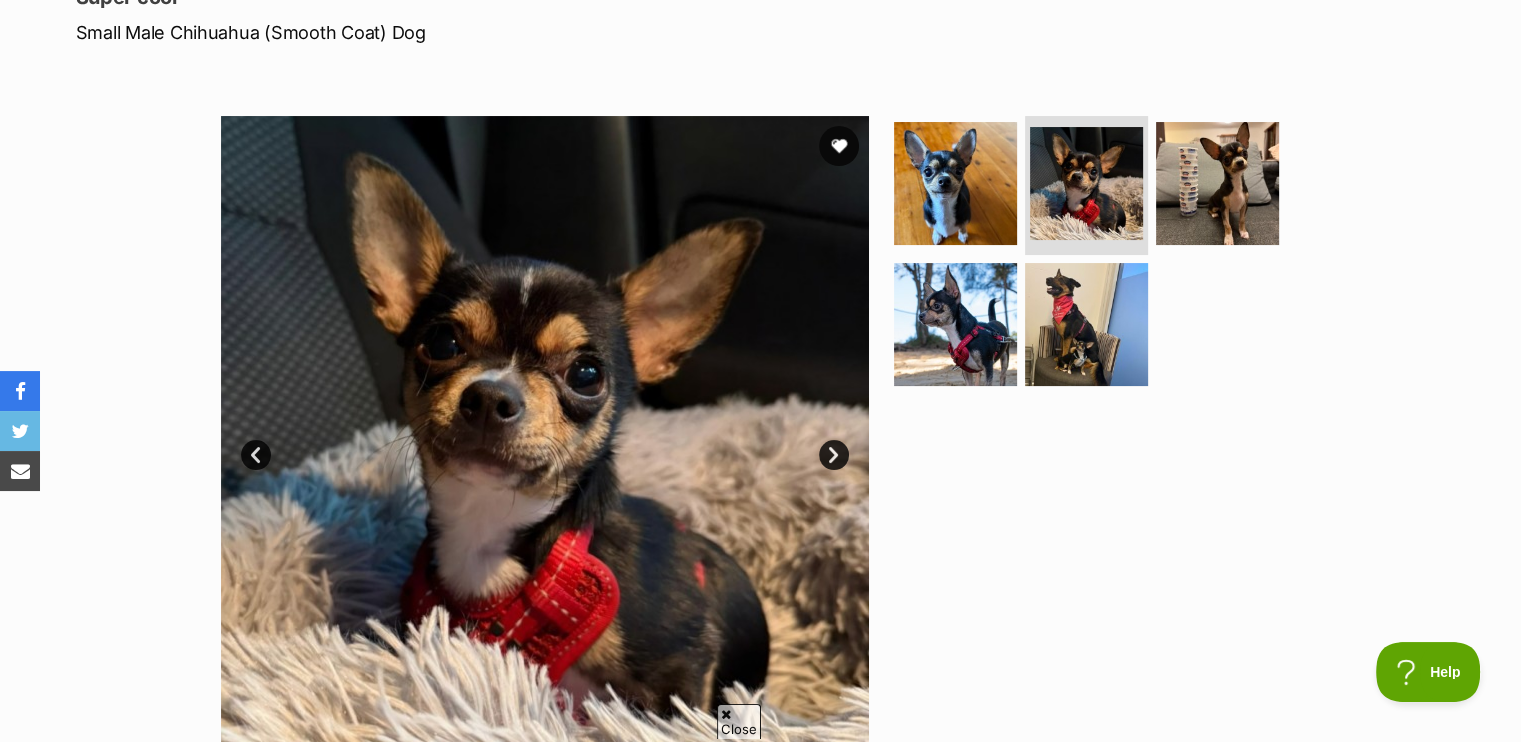 click on "Next" at bounding box center (834, 455) 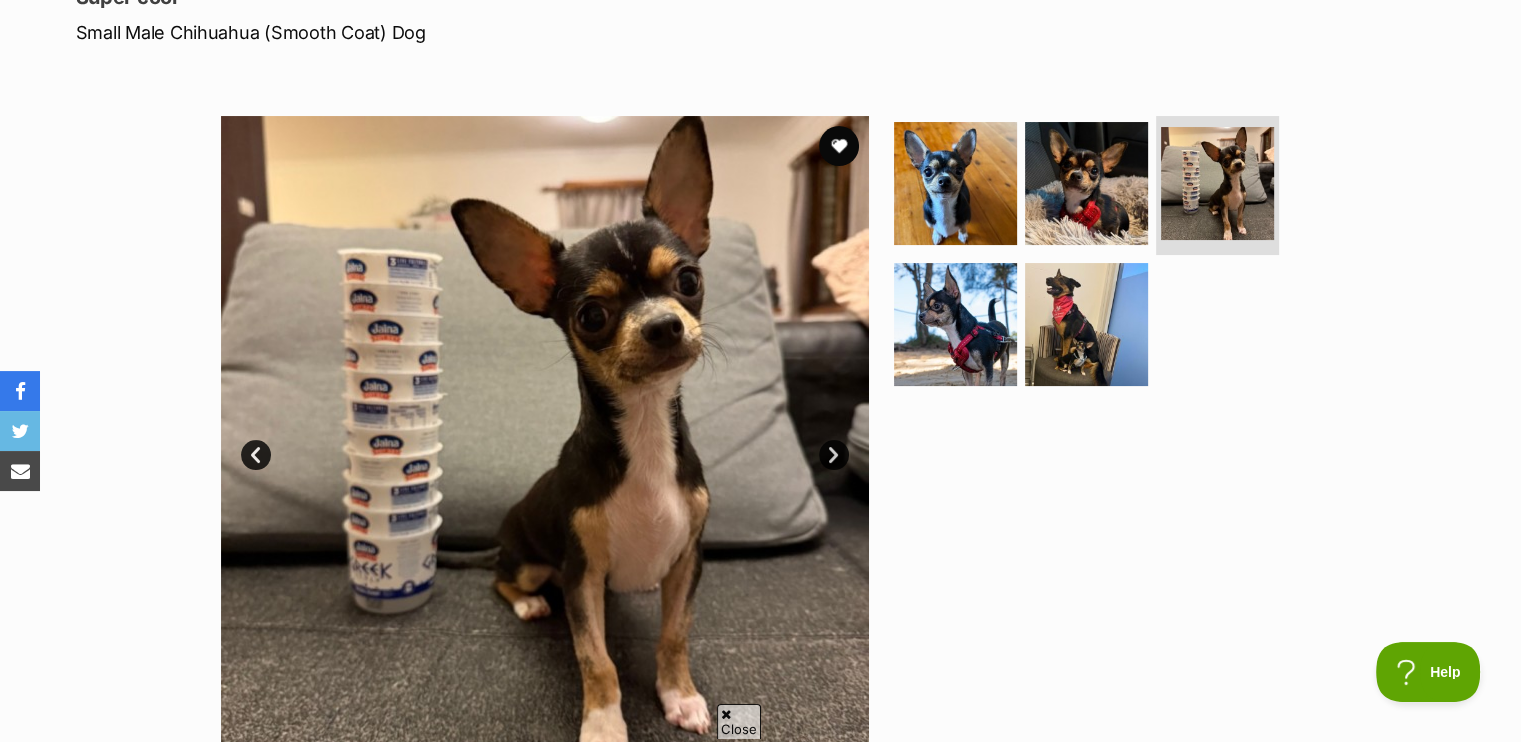 click on "Next" at bounding box center [834, 455] 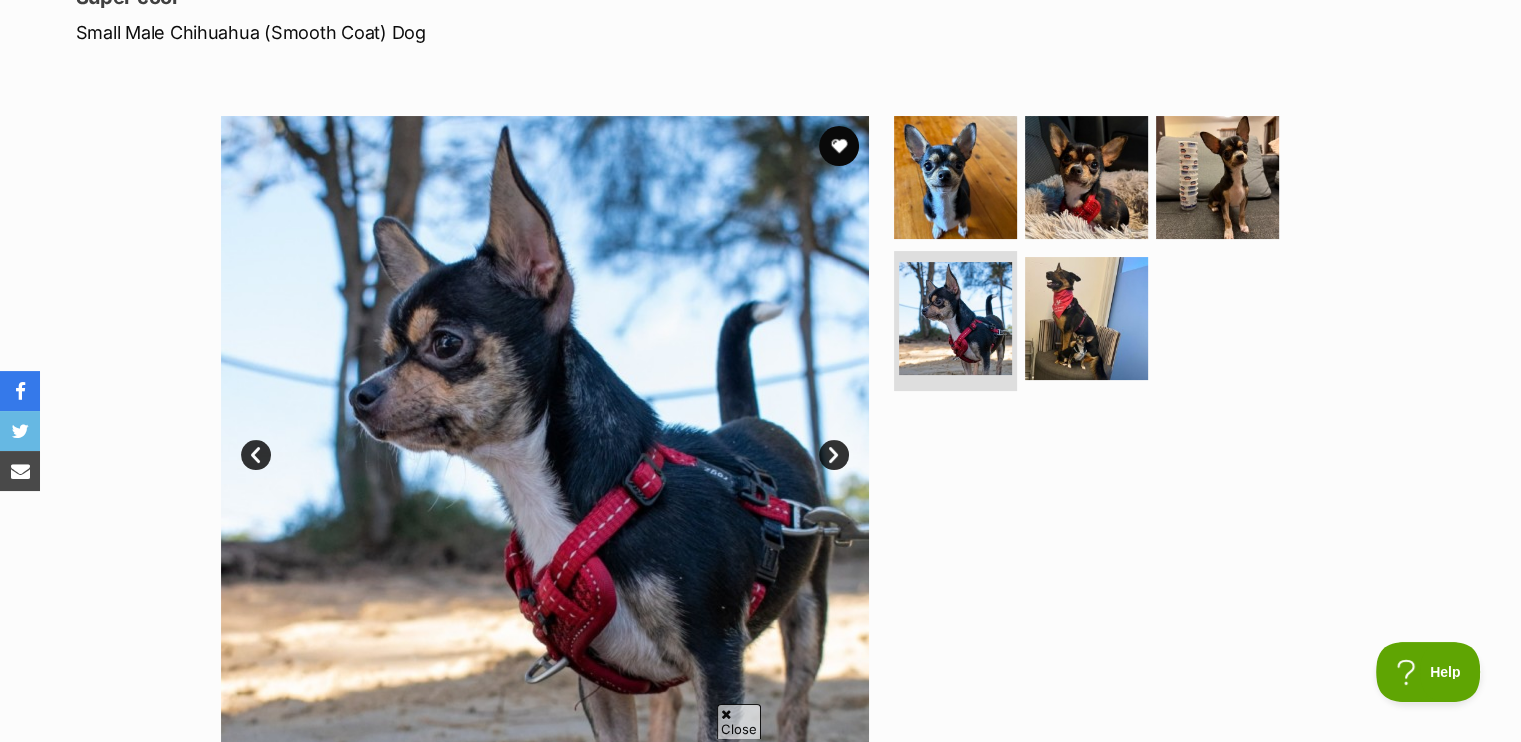 click on "Next" at bounding box center [834, 455] 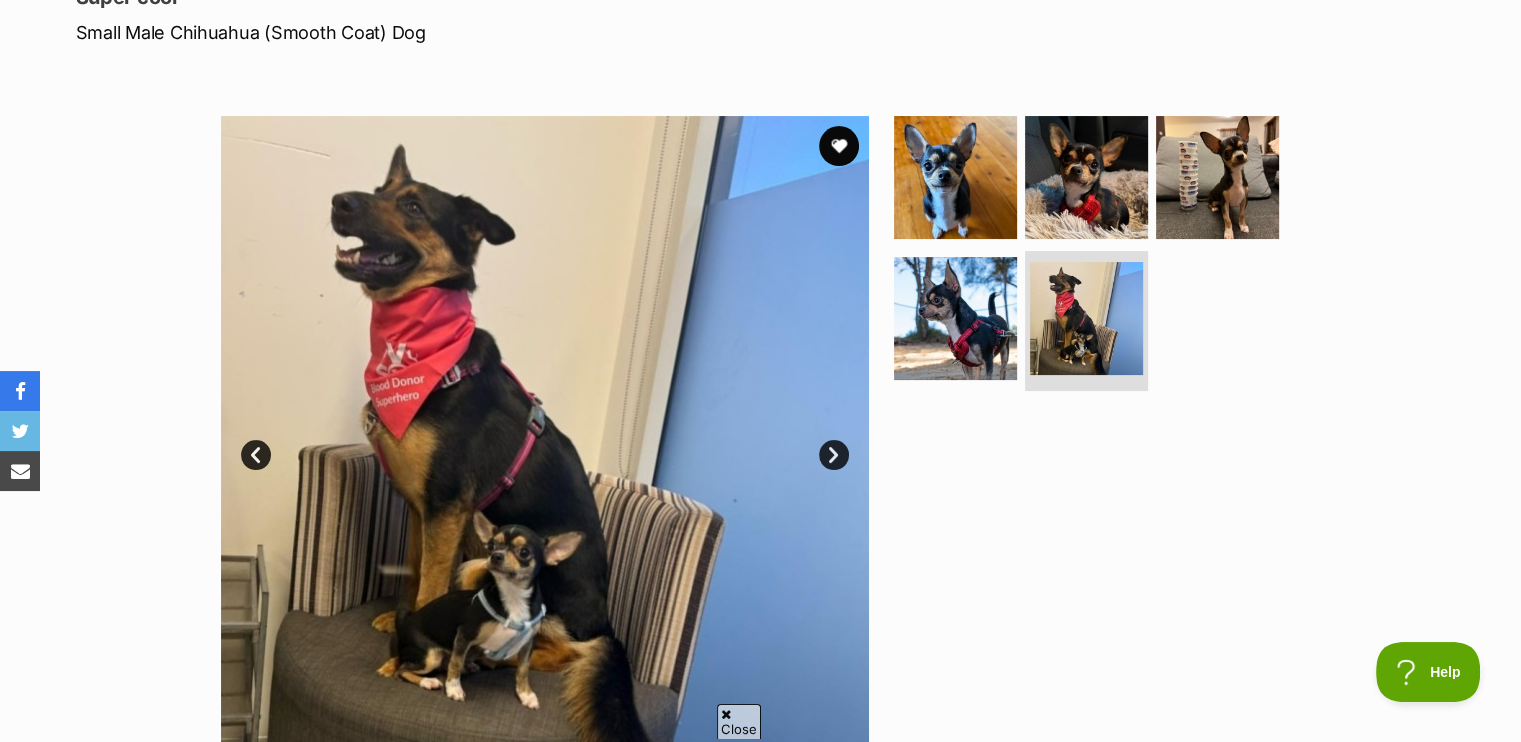 click on "Next" at bounding box center (834, 455) 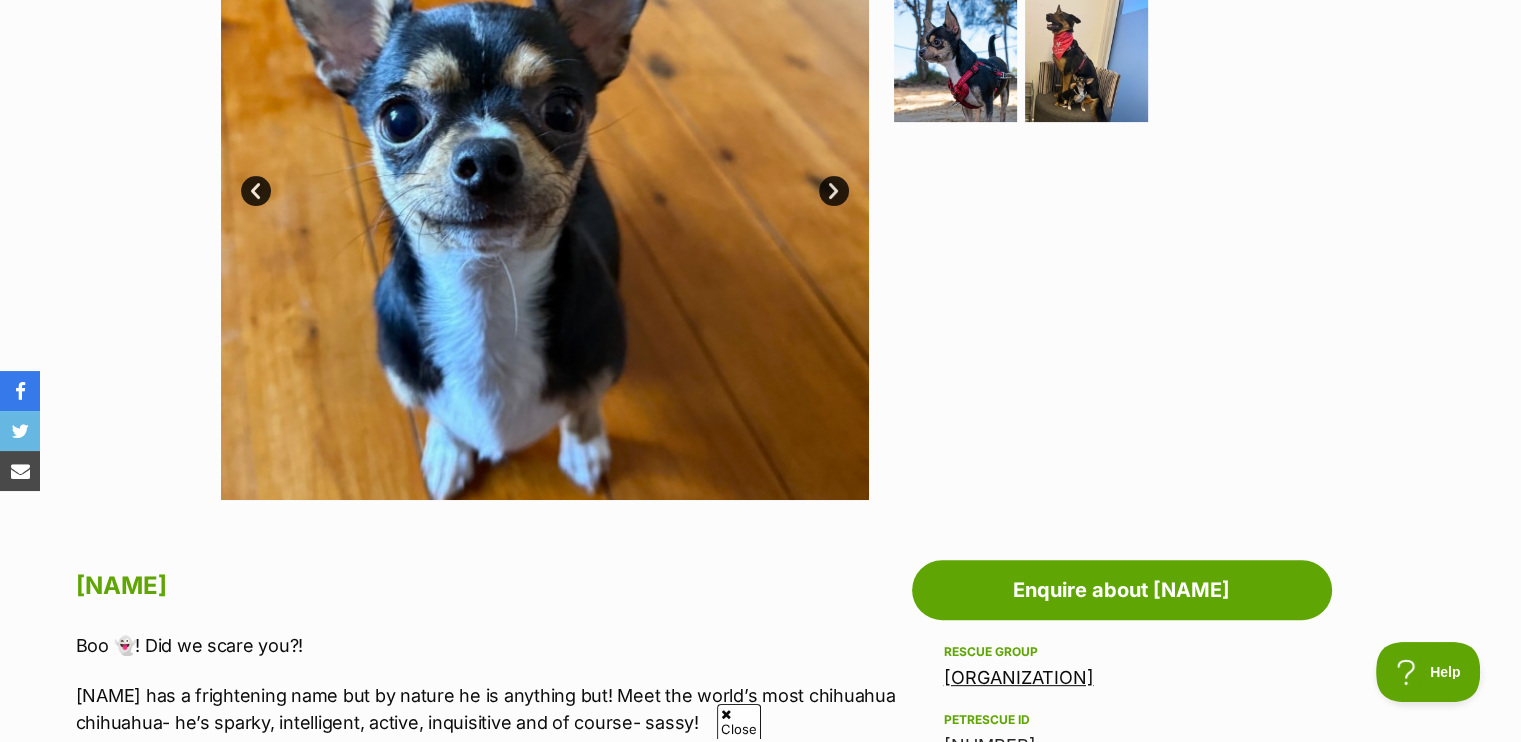 scroll, scrollTop: 400, scrollLeft: 0, axis: vertical 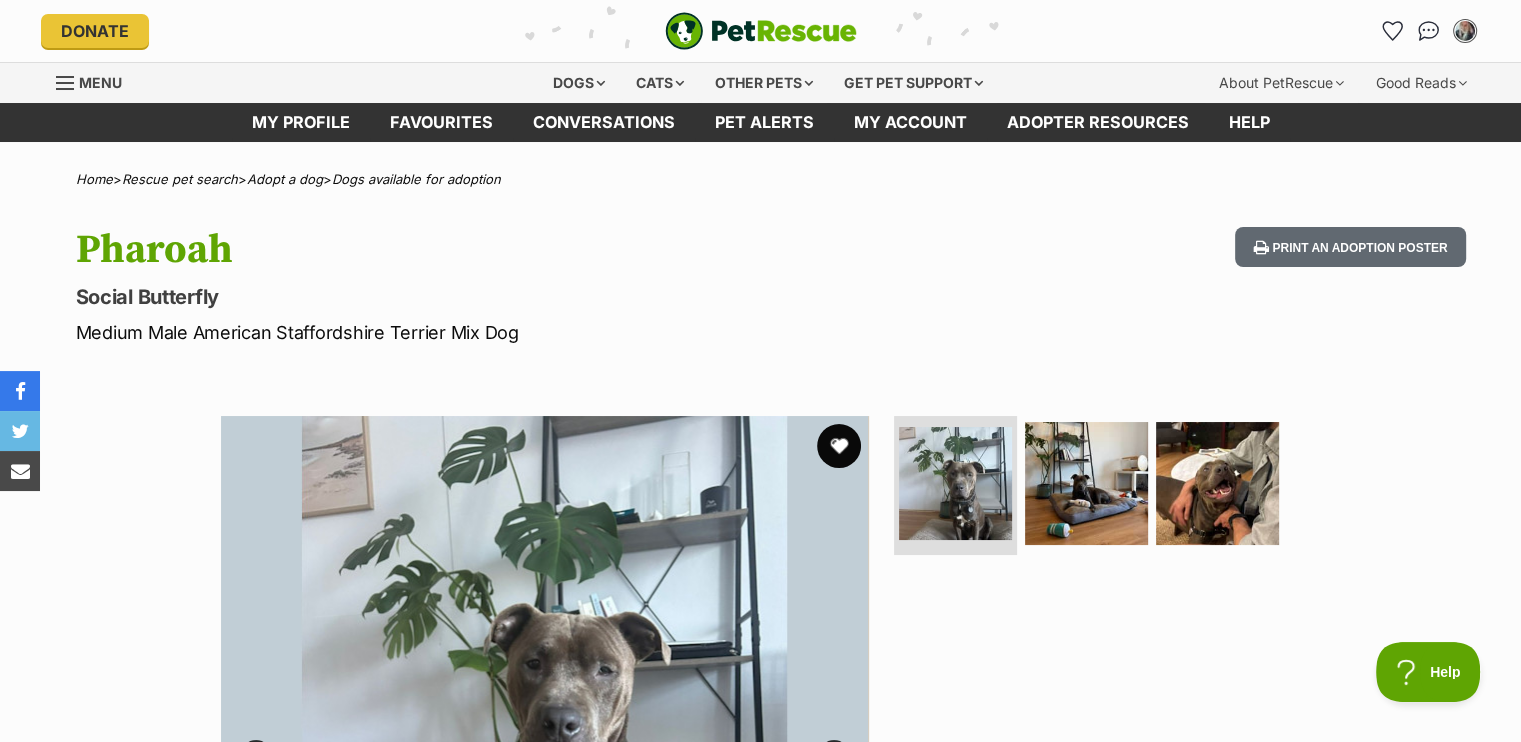 click at bounding box center (839, 446) 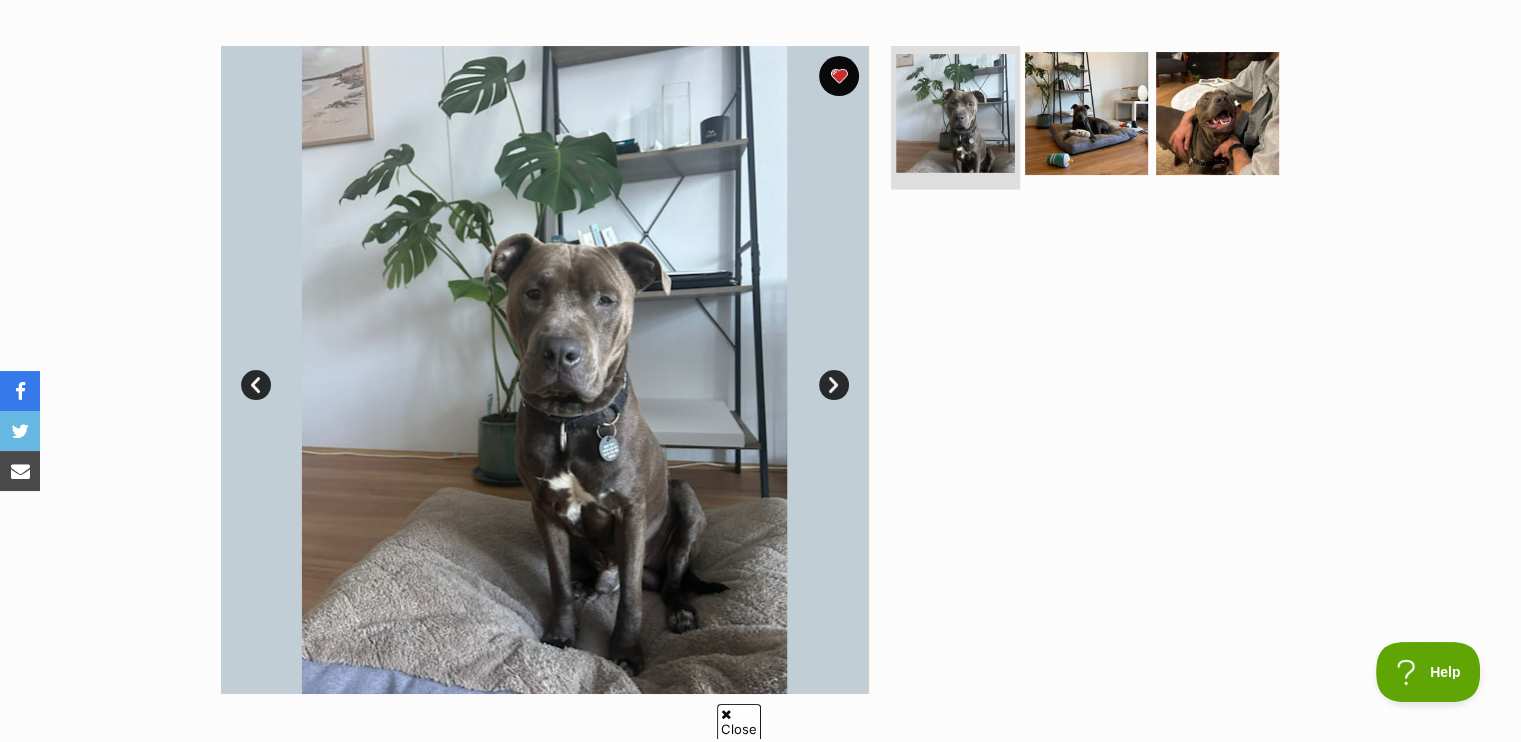 scroll, scrollTop: 400, scrollLeft: 0, axis: vertical 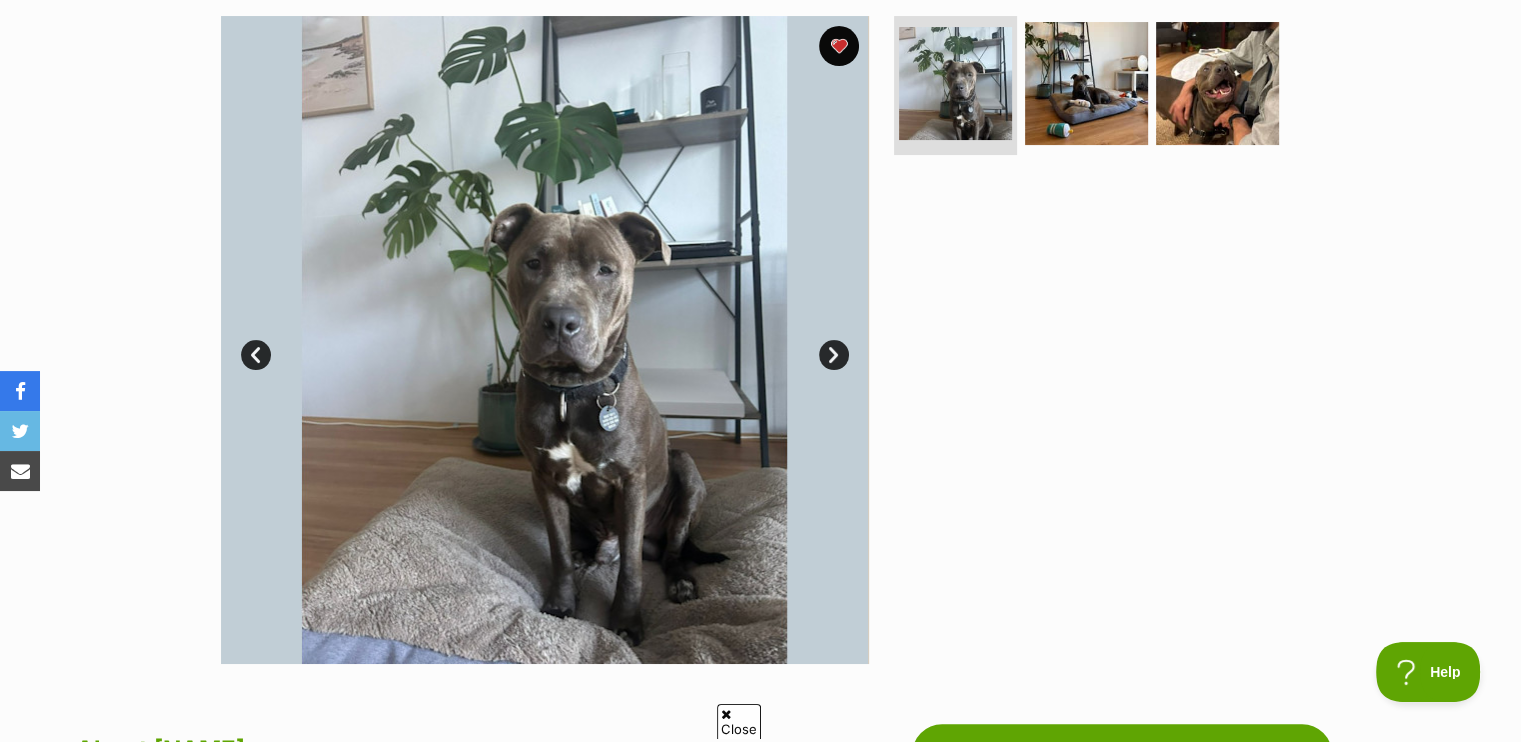 click on "Next" at bounding box center [834, 355] 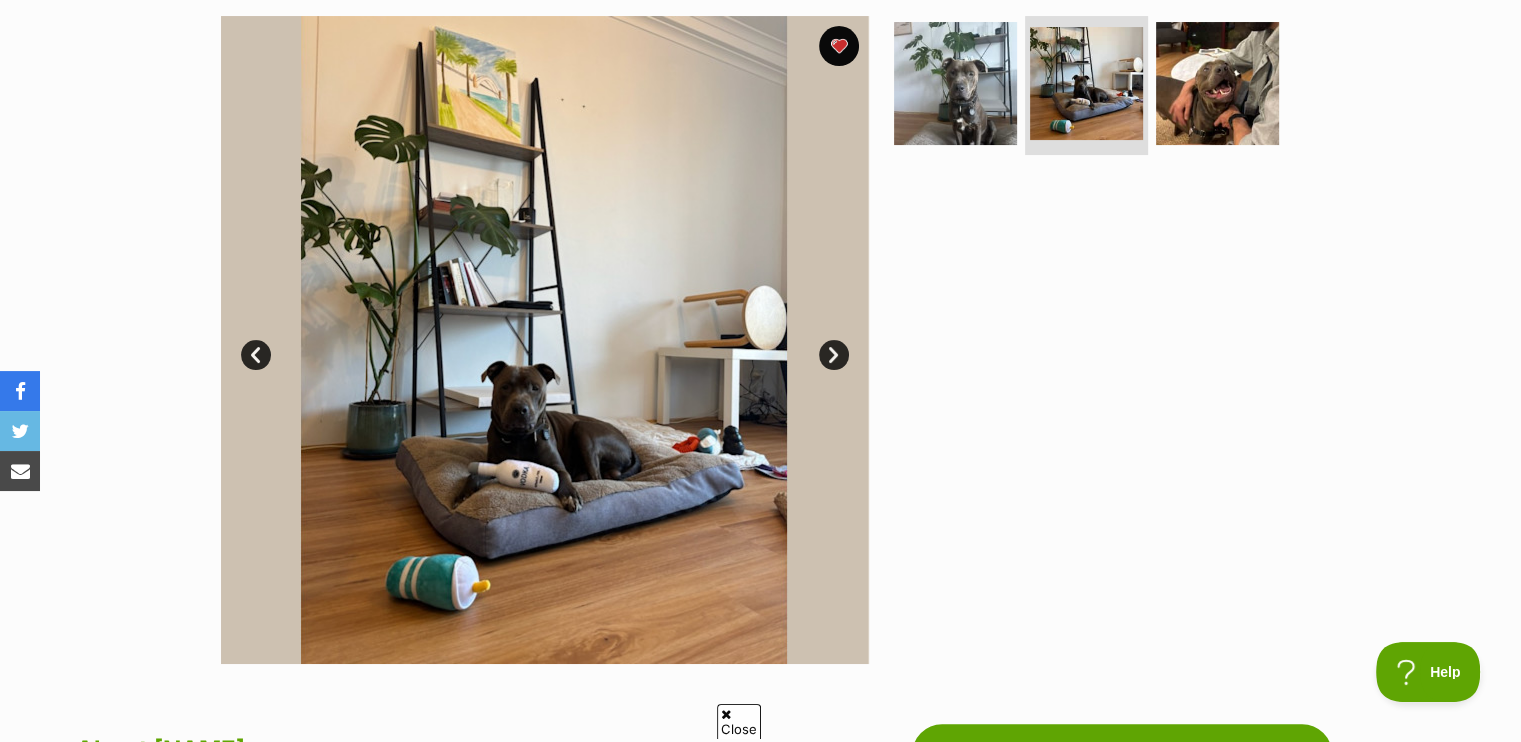 click on "Next" at bounding box center (834, 355) 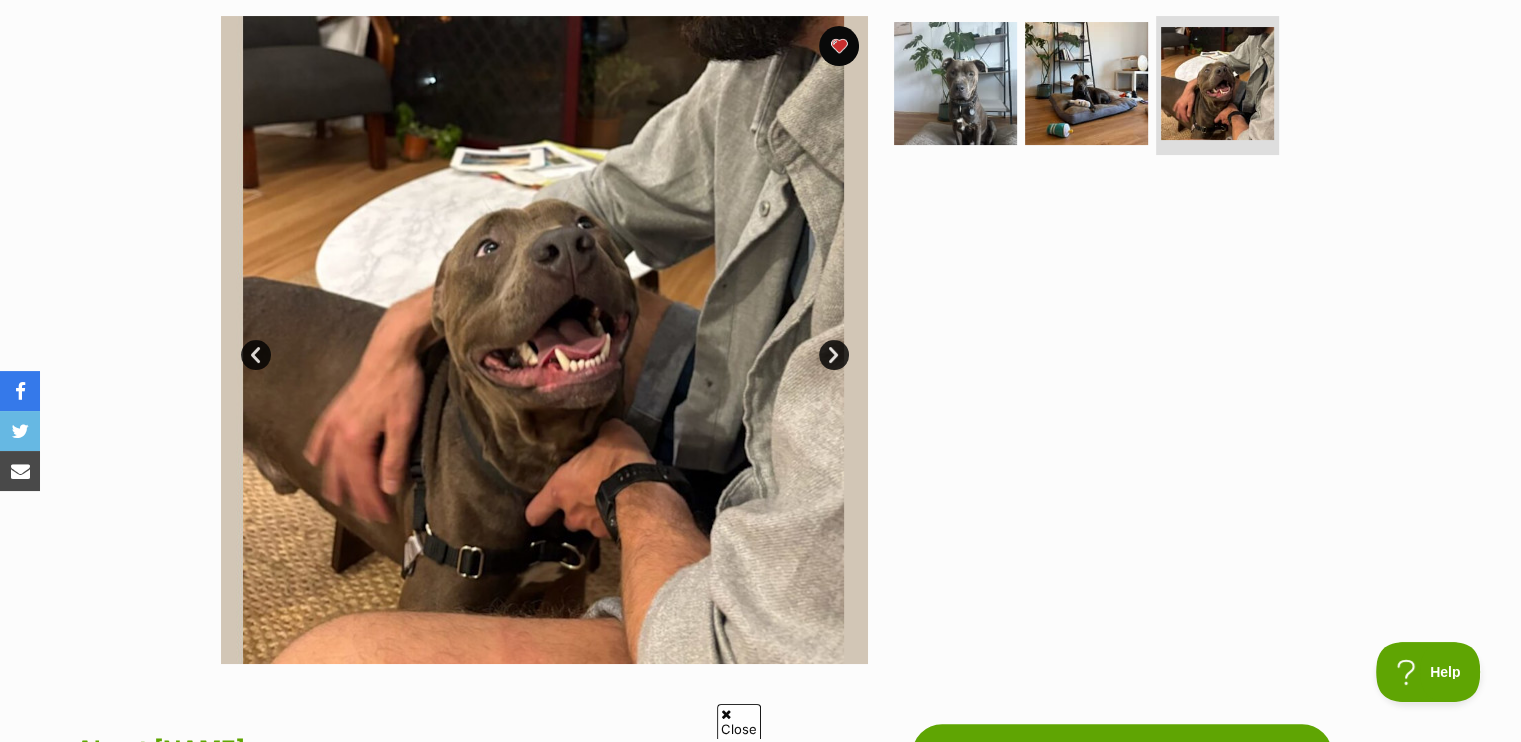 click on "Next" at bounding box center [834, 355] 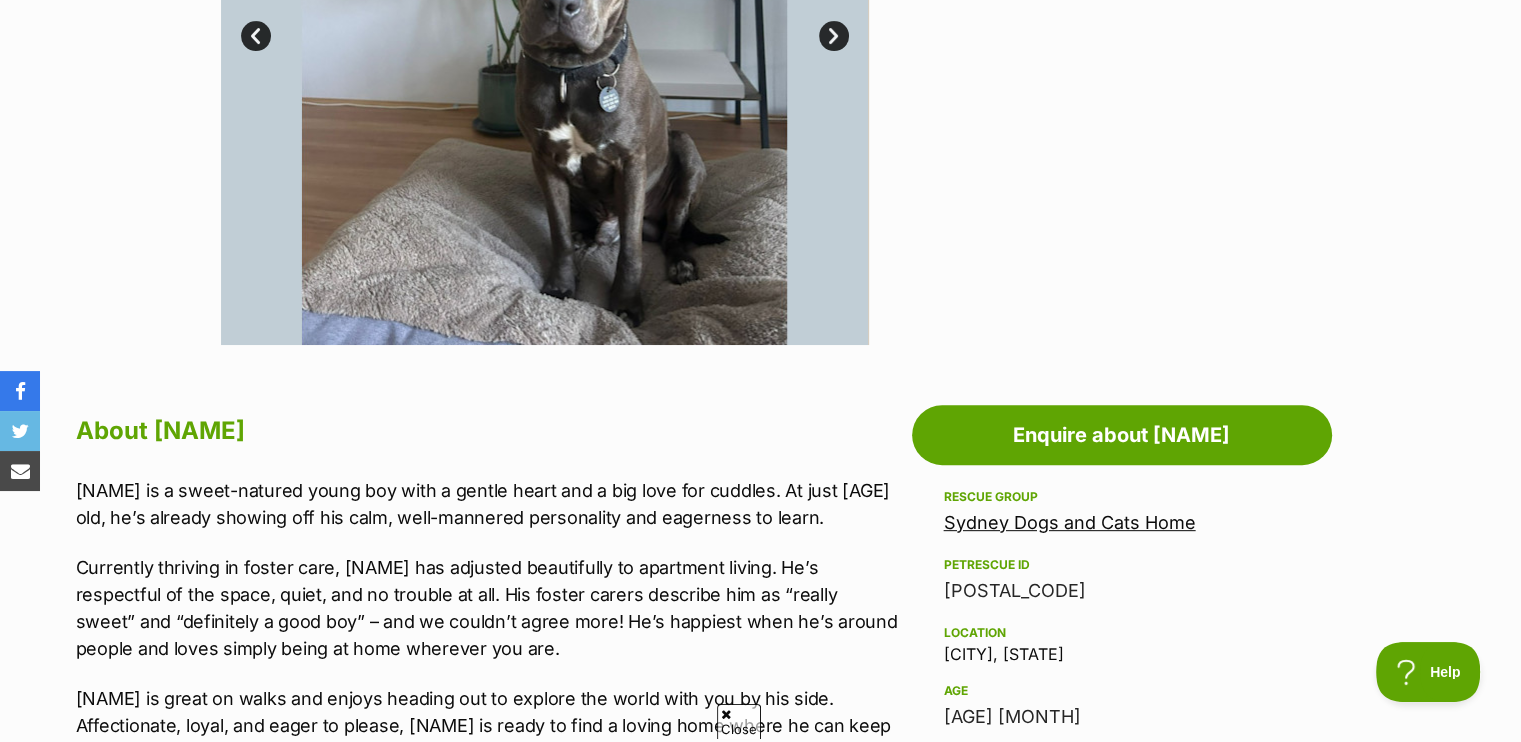 scroll, scrollTop: 400, scrollLeft: 0, axis: vertical 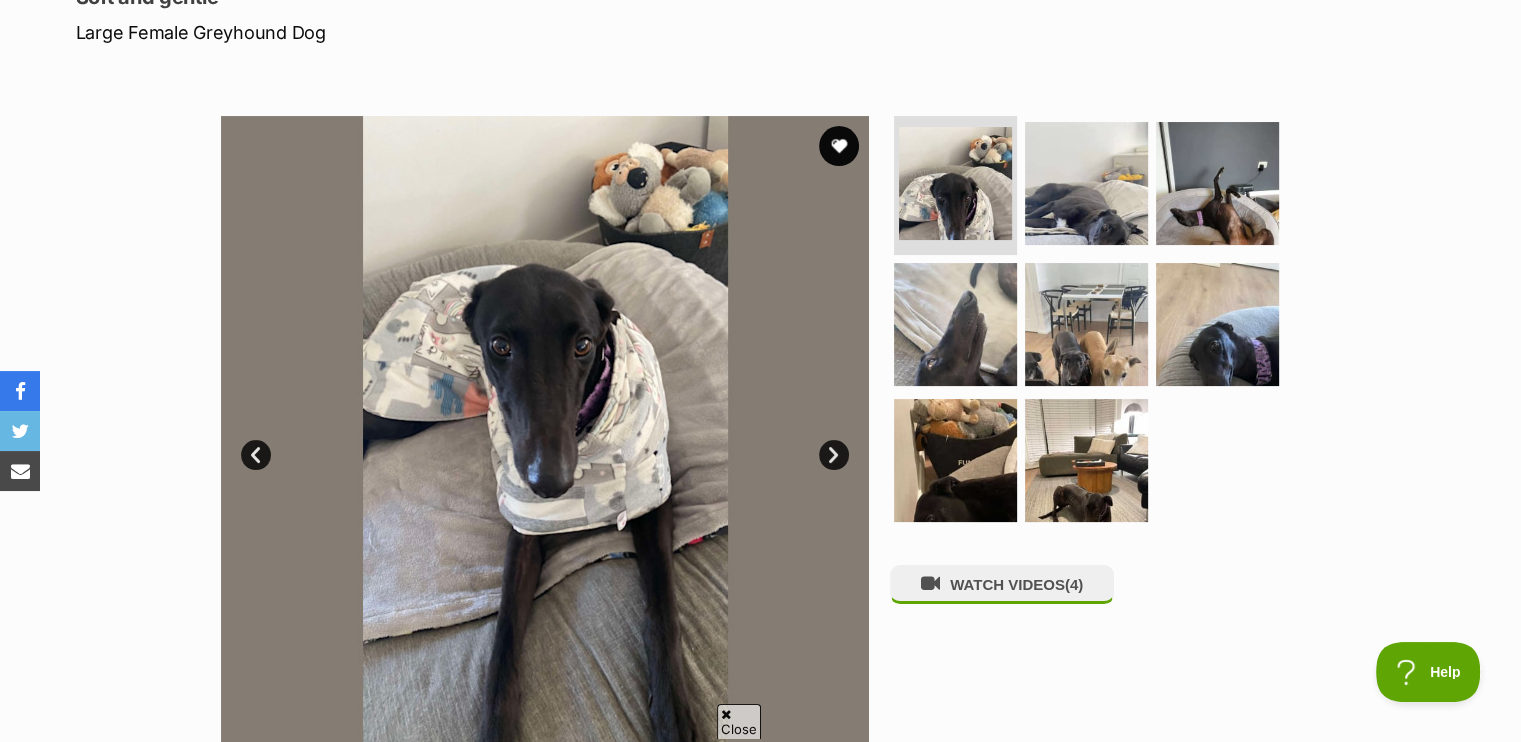 click on "Next" at bounding box center (834, 455) 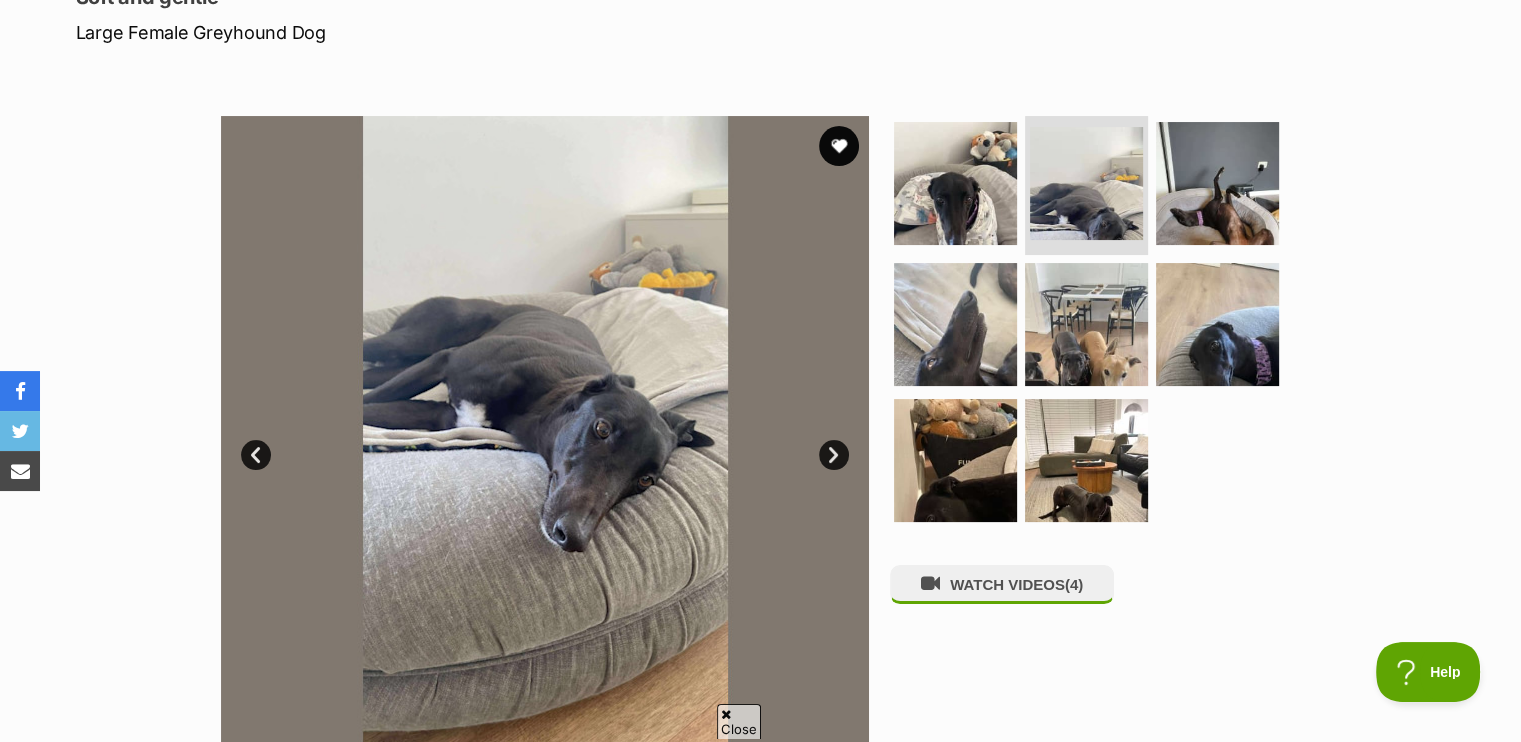 click on "Next" at bounding box center (834, 455) 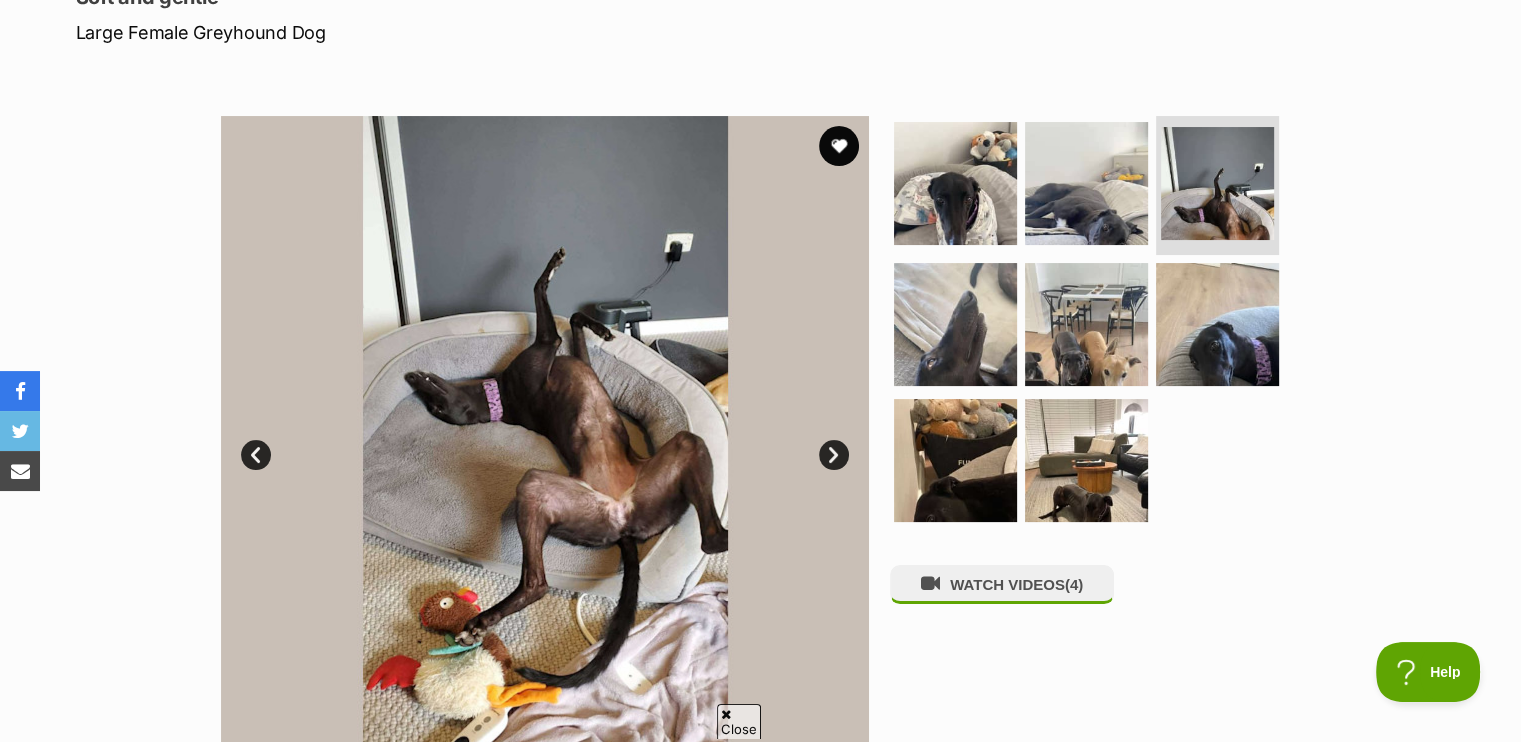 click on "Next" at bounding box center (834, 455) 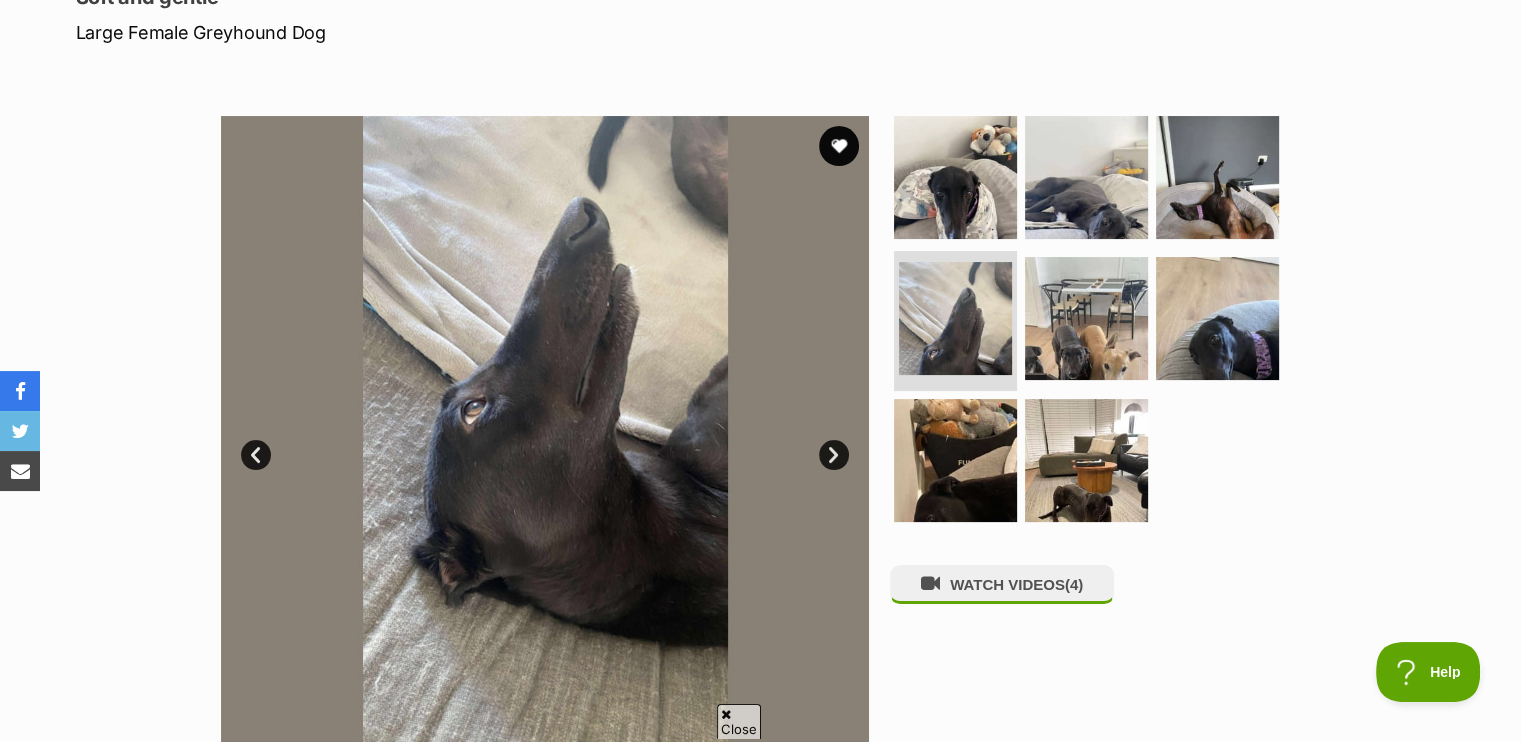 click on "Next" at bounding box center [834, 455] 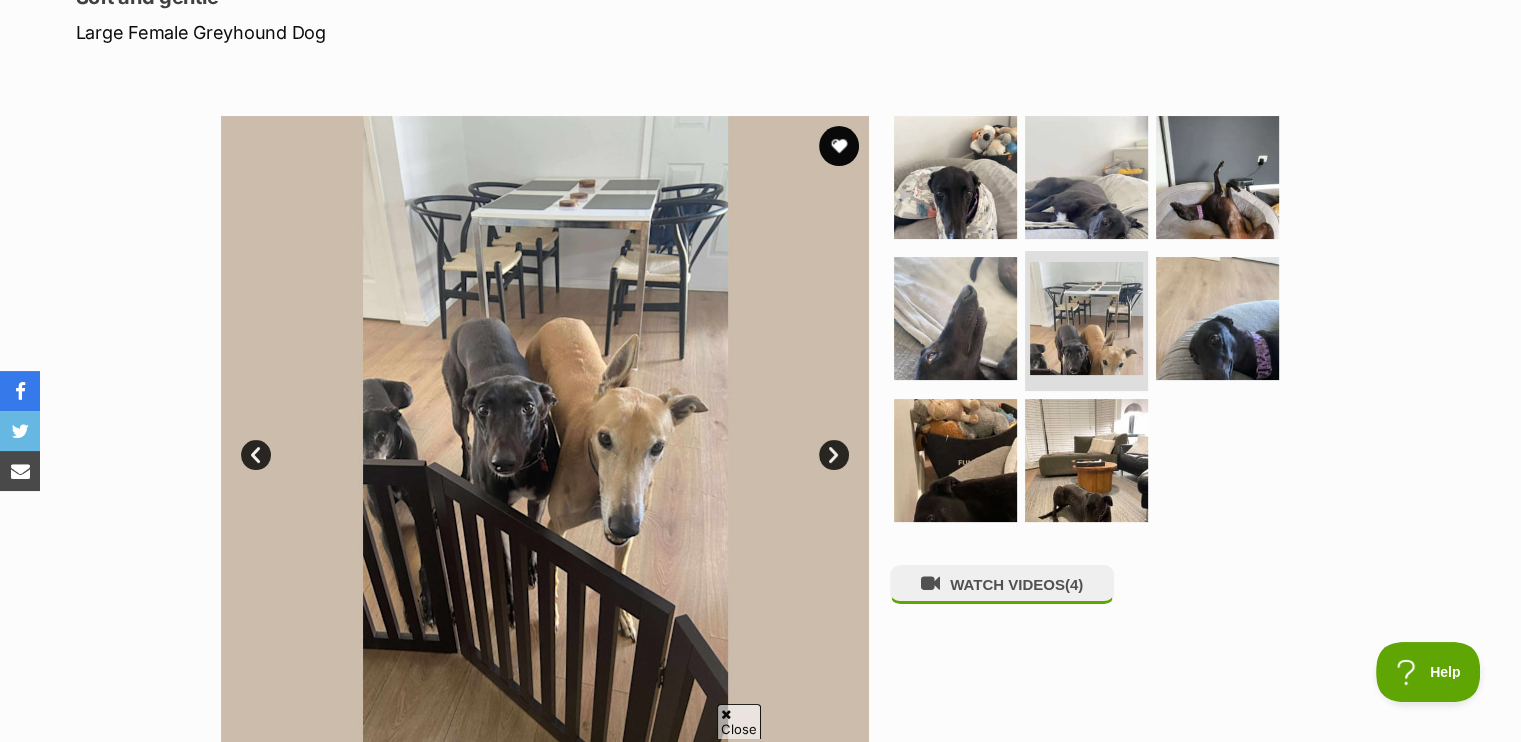 click on "Next" at bounding box center [834, 455] 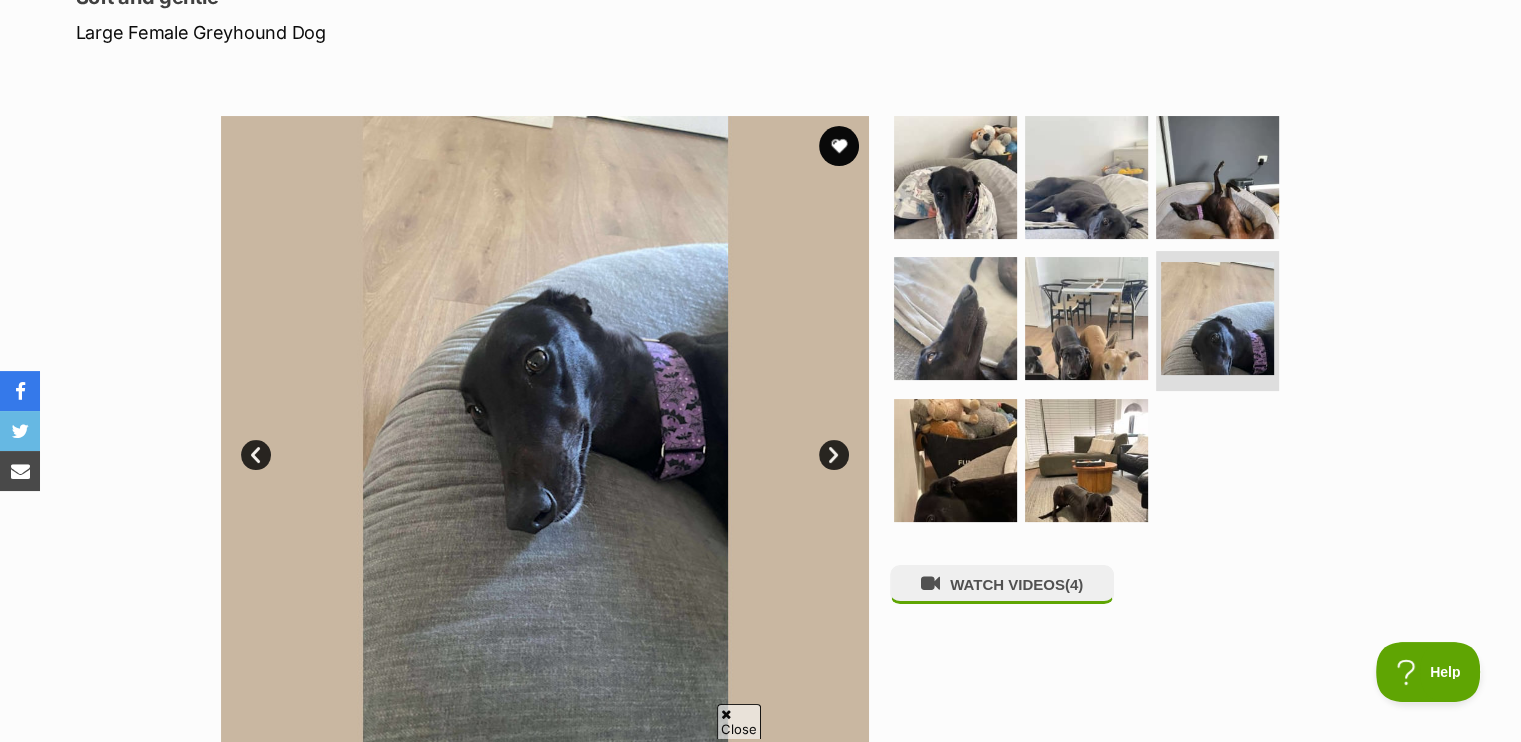 click on "Next" at bounding box center [834, 455] 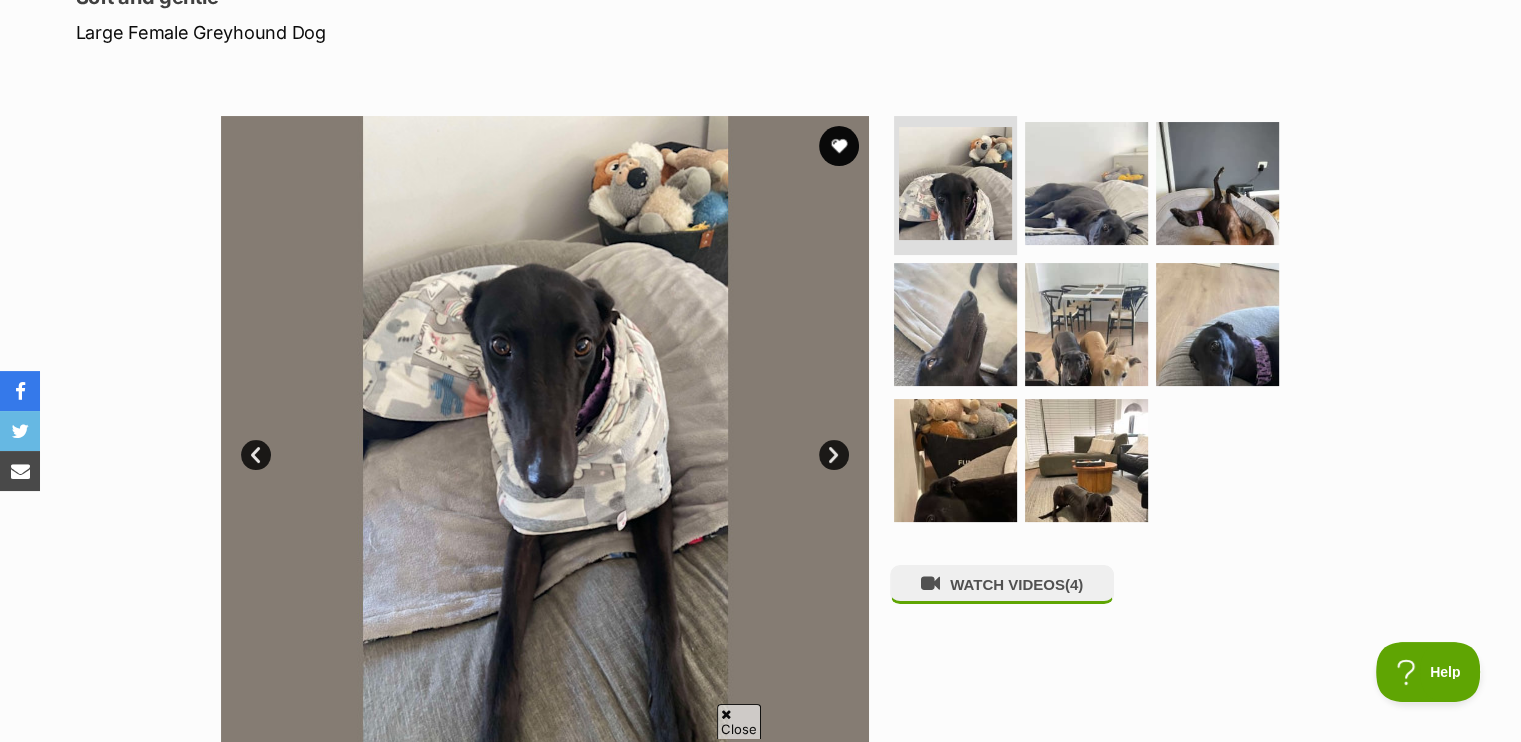 scroll, scrollTop: 0, scrollLeft: 0, axis: both 